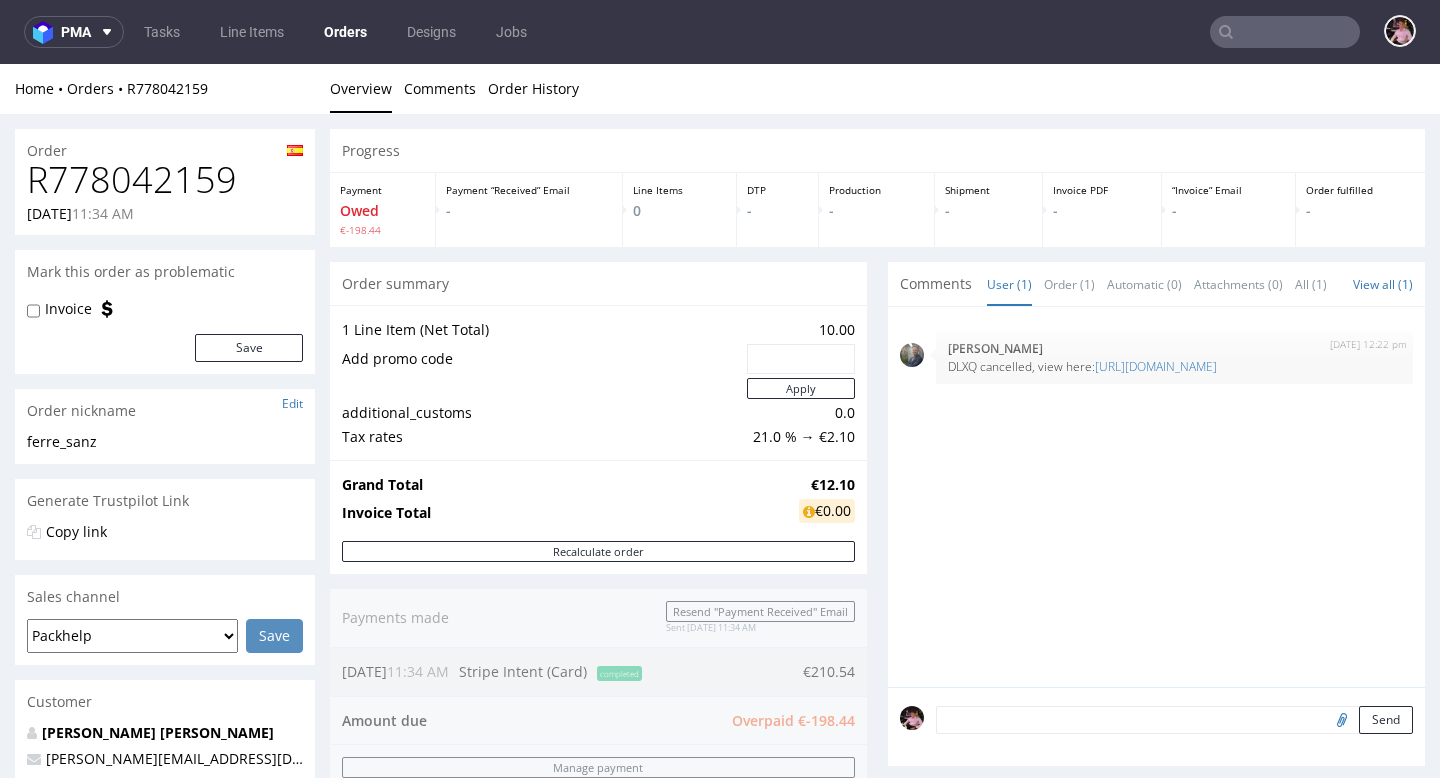 scroll, scrollTop: 0, scrollLeft: 0, axis: both 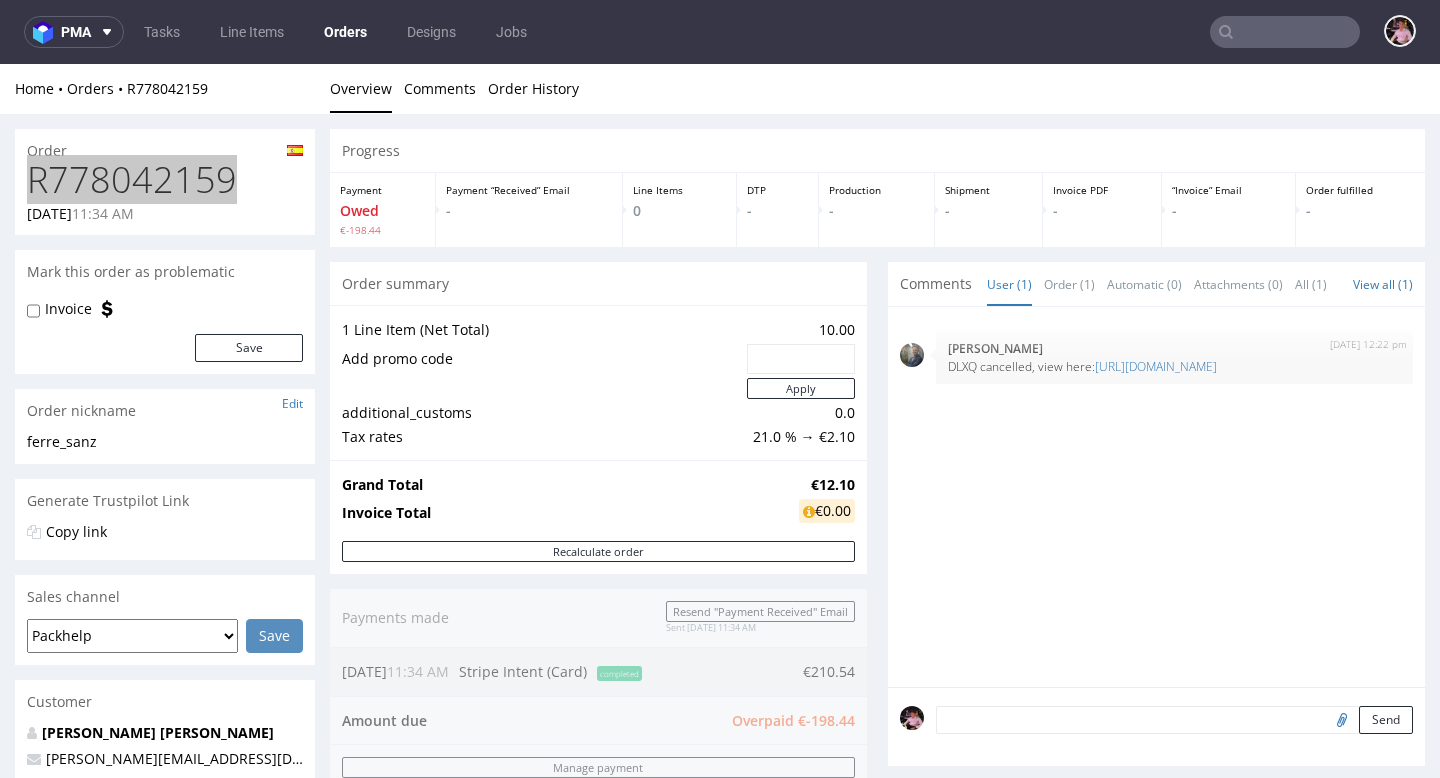 click at bounding box center [1285, 32] 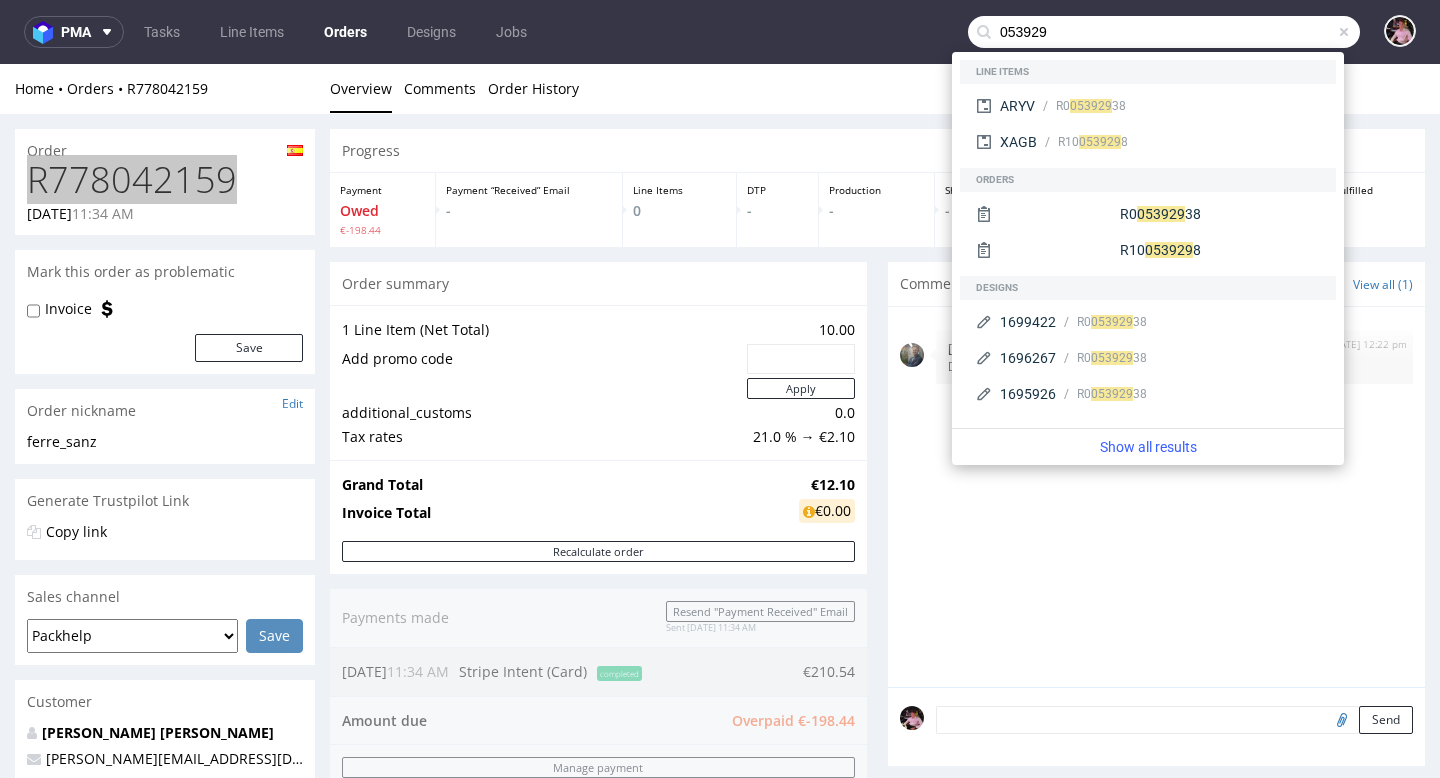 type on "053929" 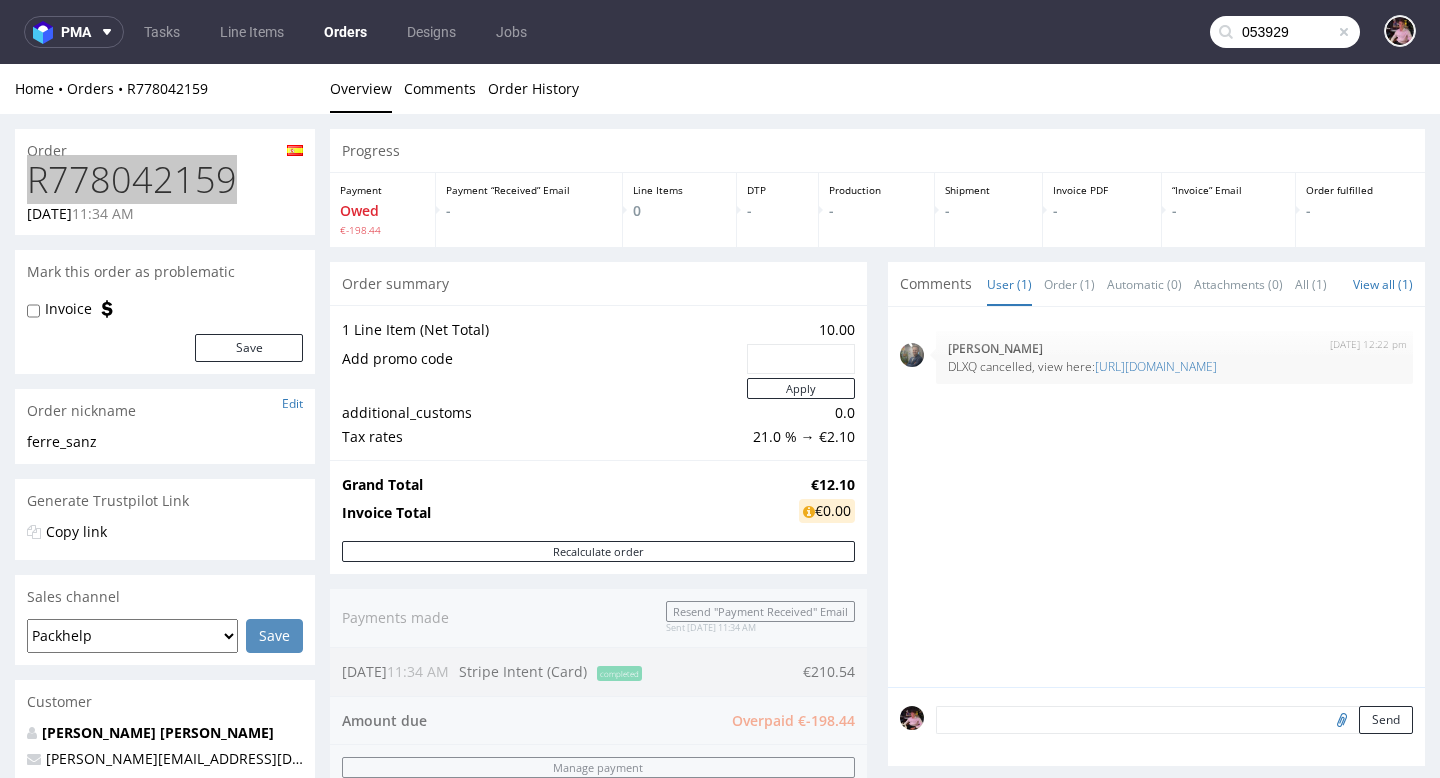 click at bounding box center (1344, 32) 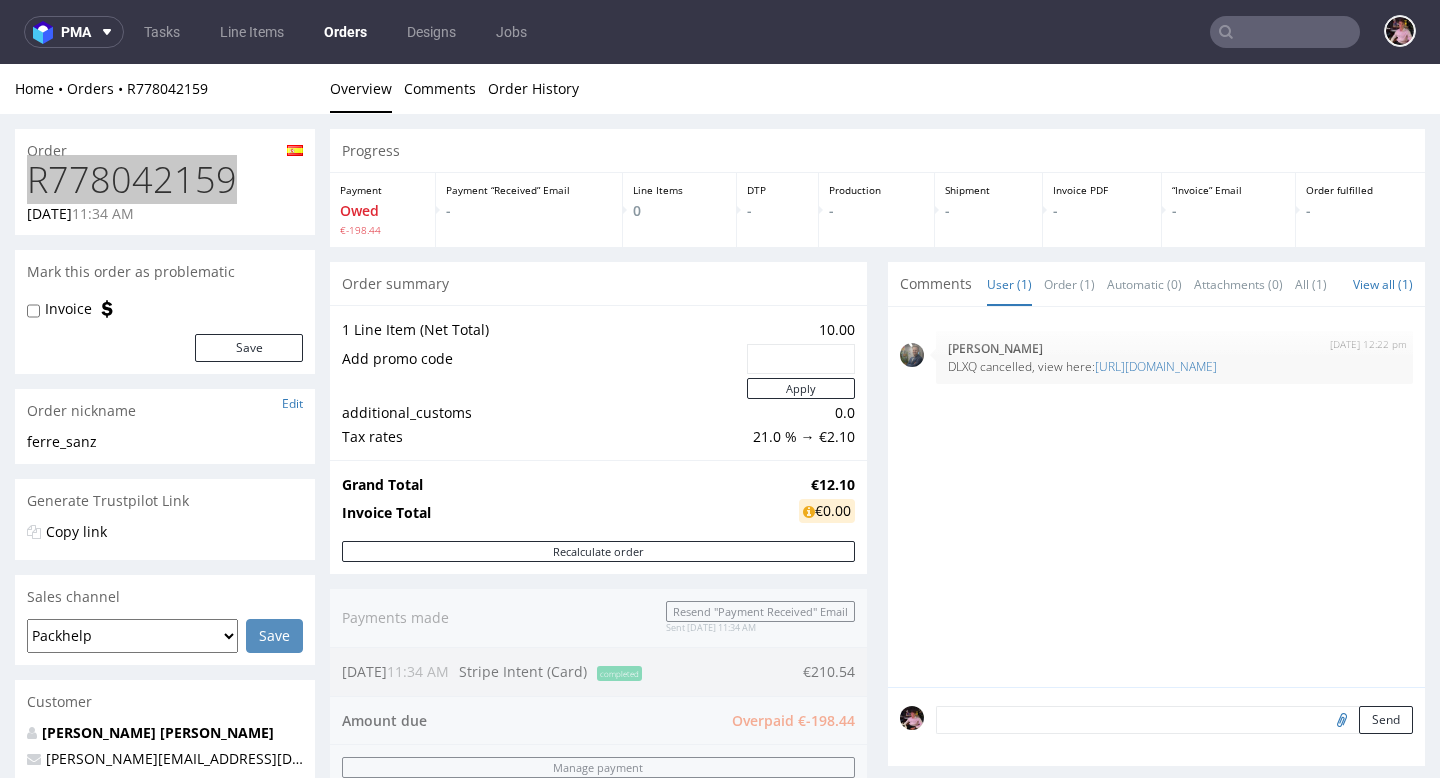 click at bounding box center (1285, 32) 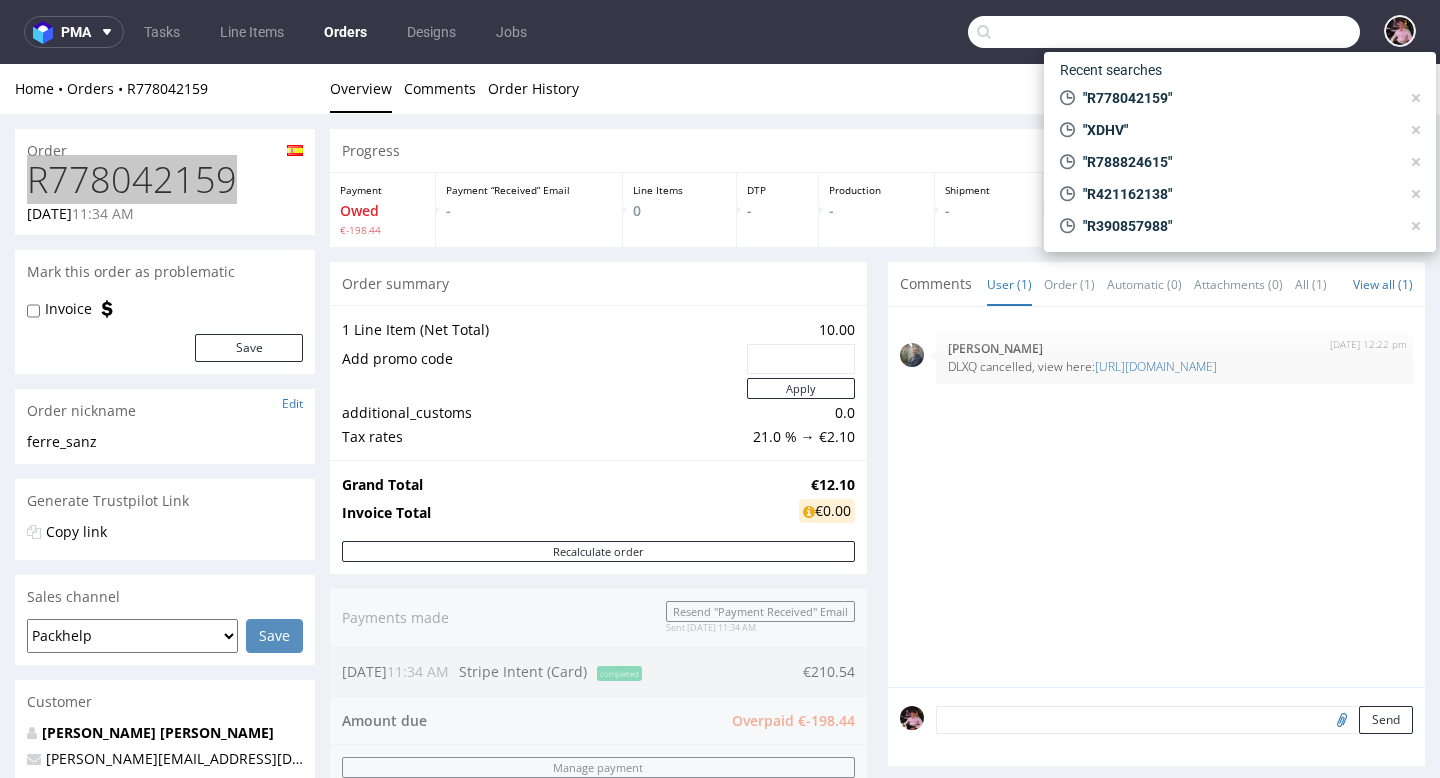 paste on "GSPT260282" 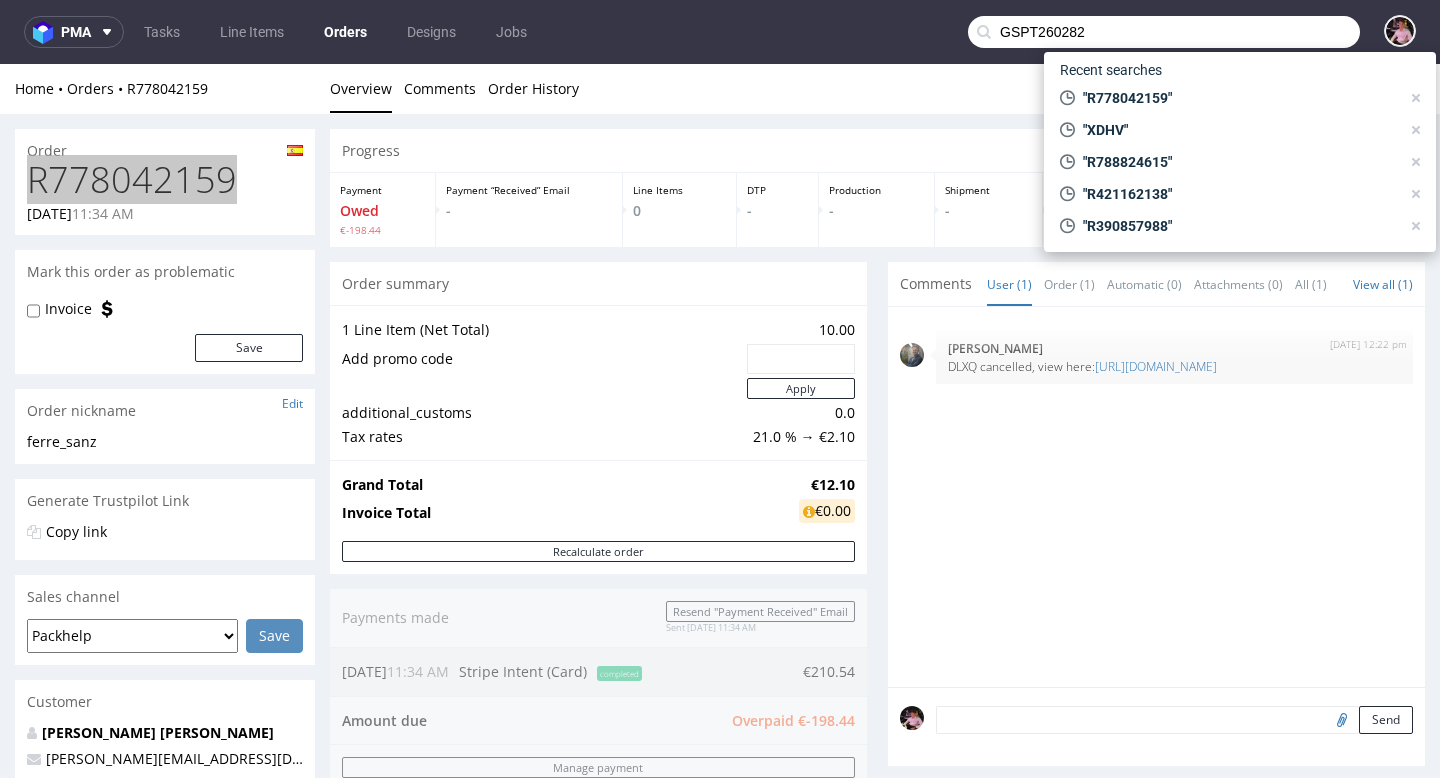 type on "GSPT260282" 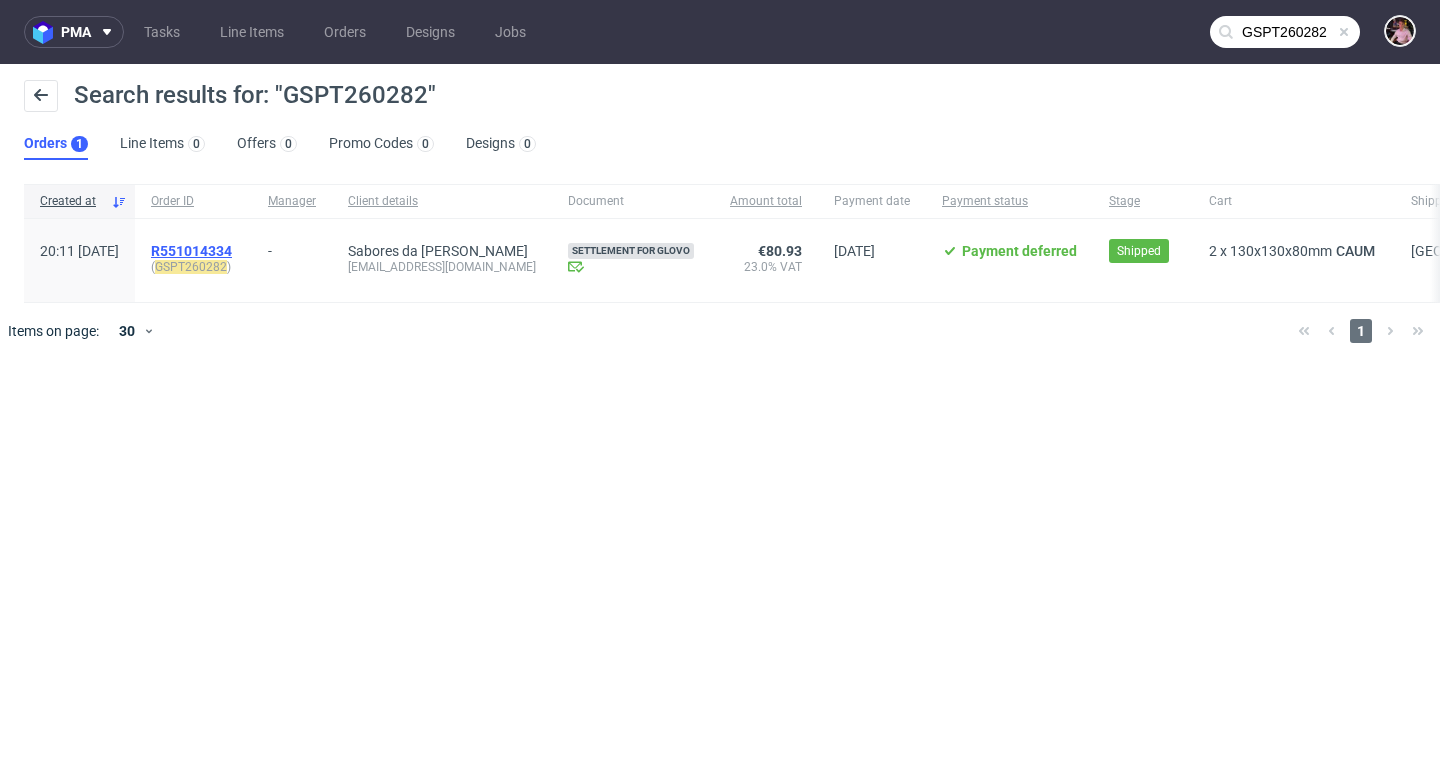 click on "R551014334" at bounding box center (191, 251) 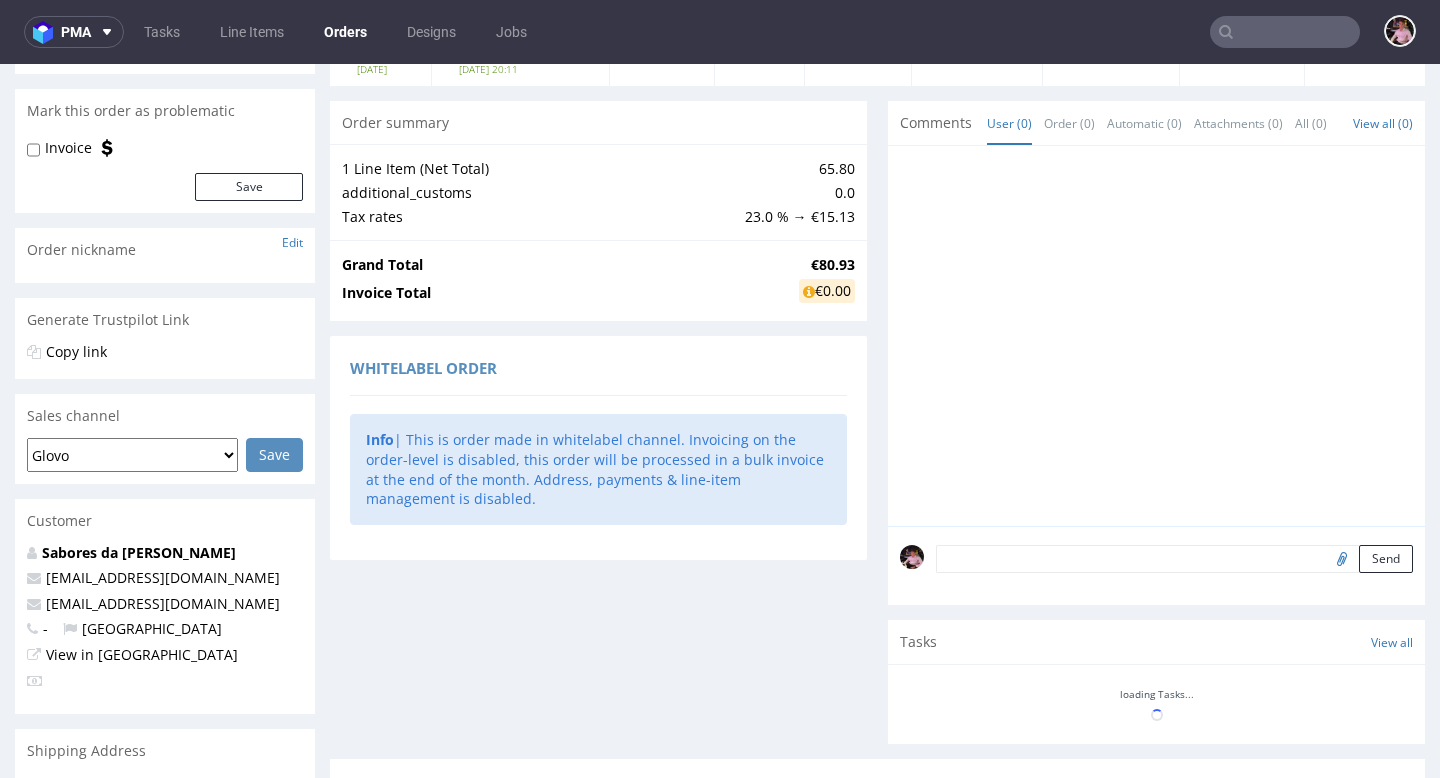 scroll, scrollTop: 452, scrollLeft: 0, axis: vertical 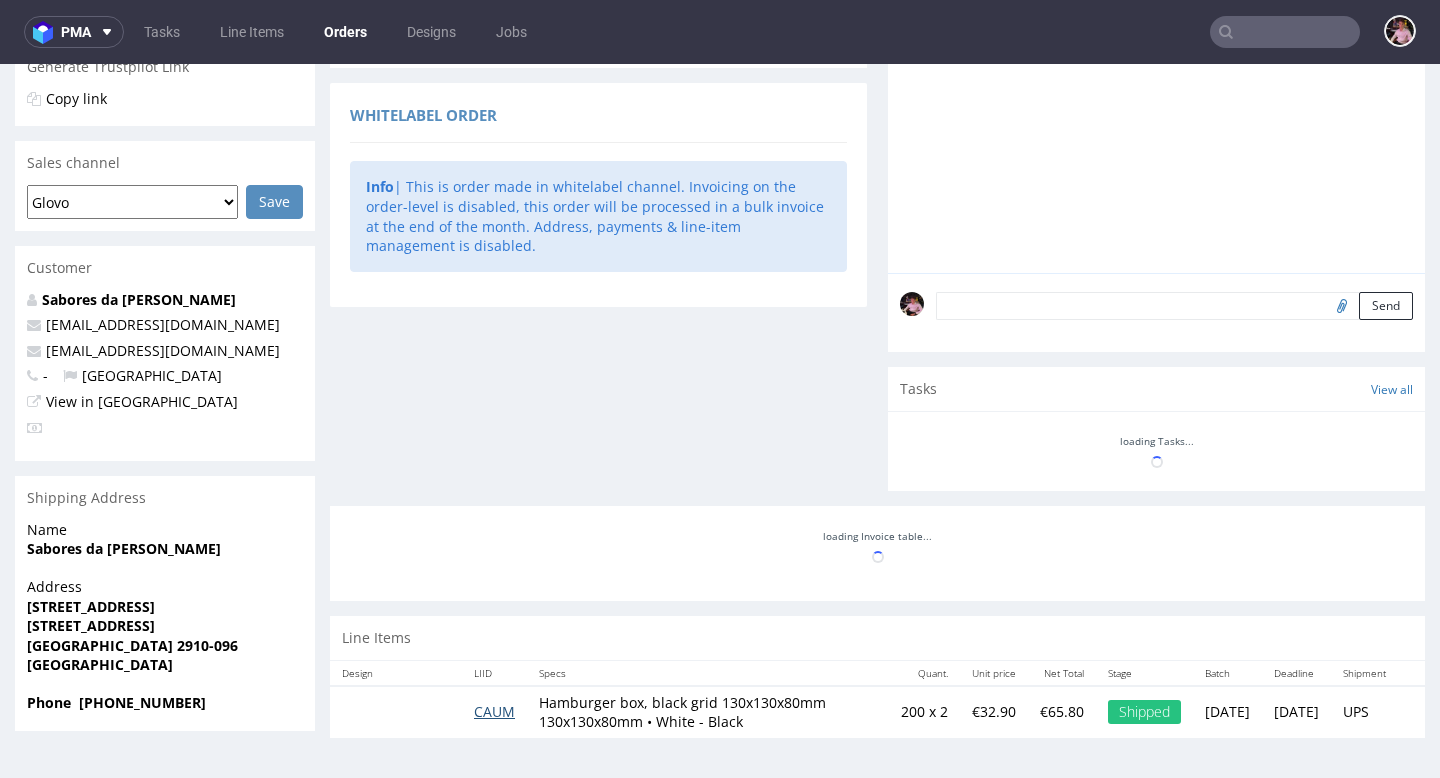 click on "CAUM" at bounding box center [494, 711] 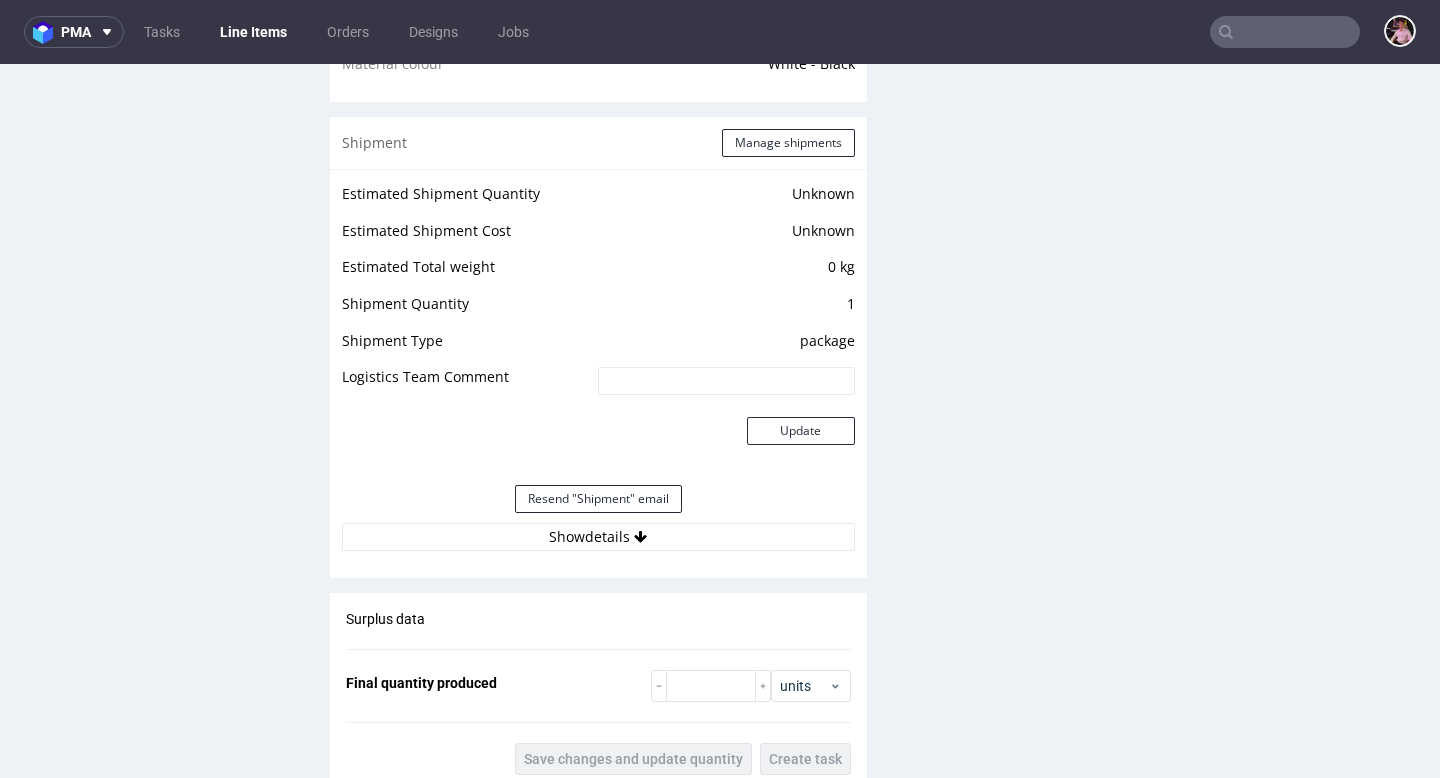 scroll, scrollTop: 1637, scrollLeft: 0, axis: vertical 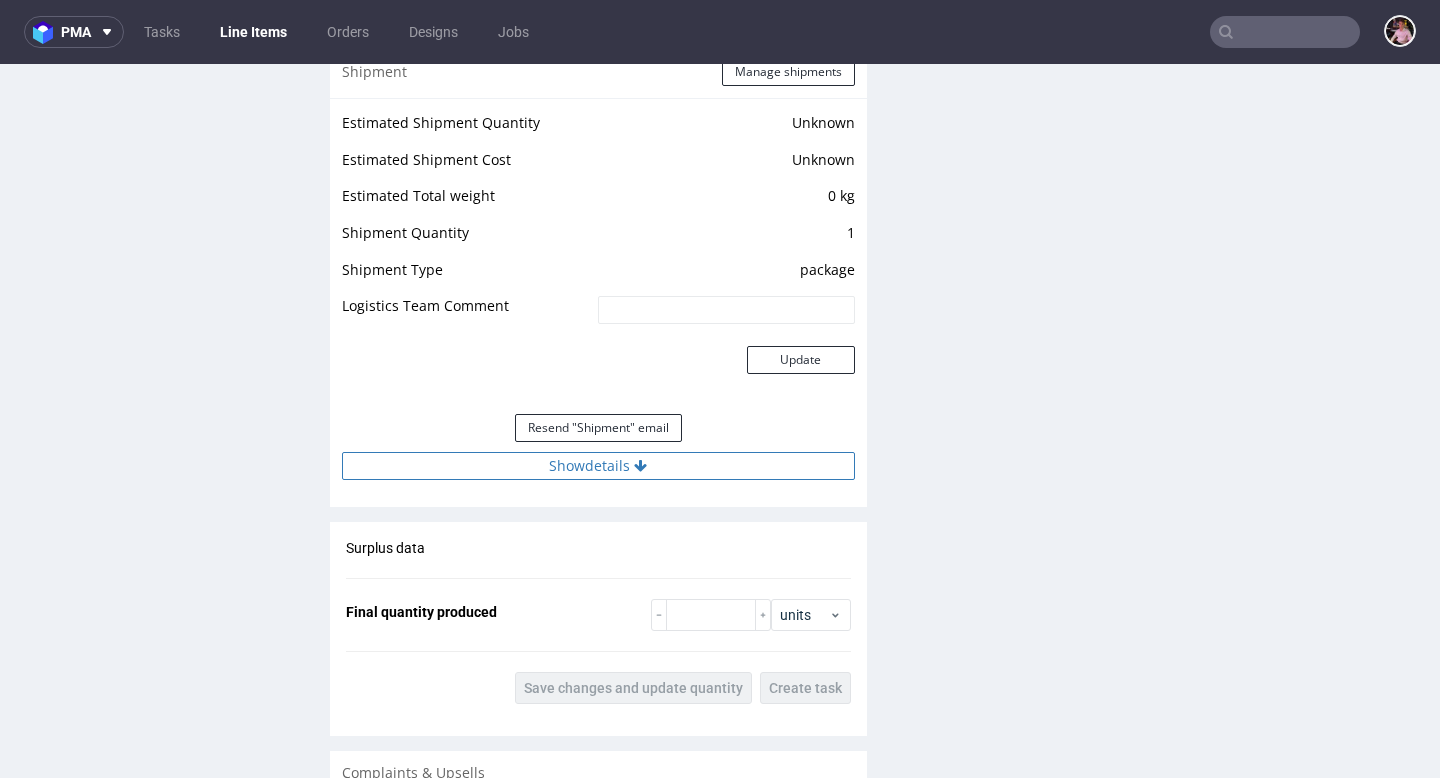 click on "Show  details" at bounding box center (598, 466) 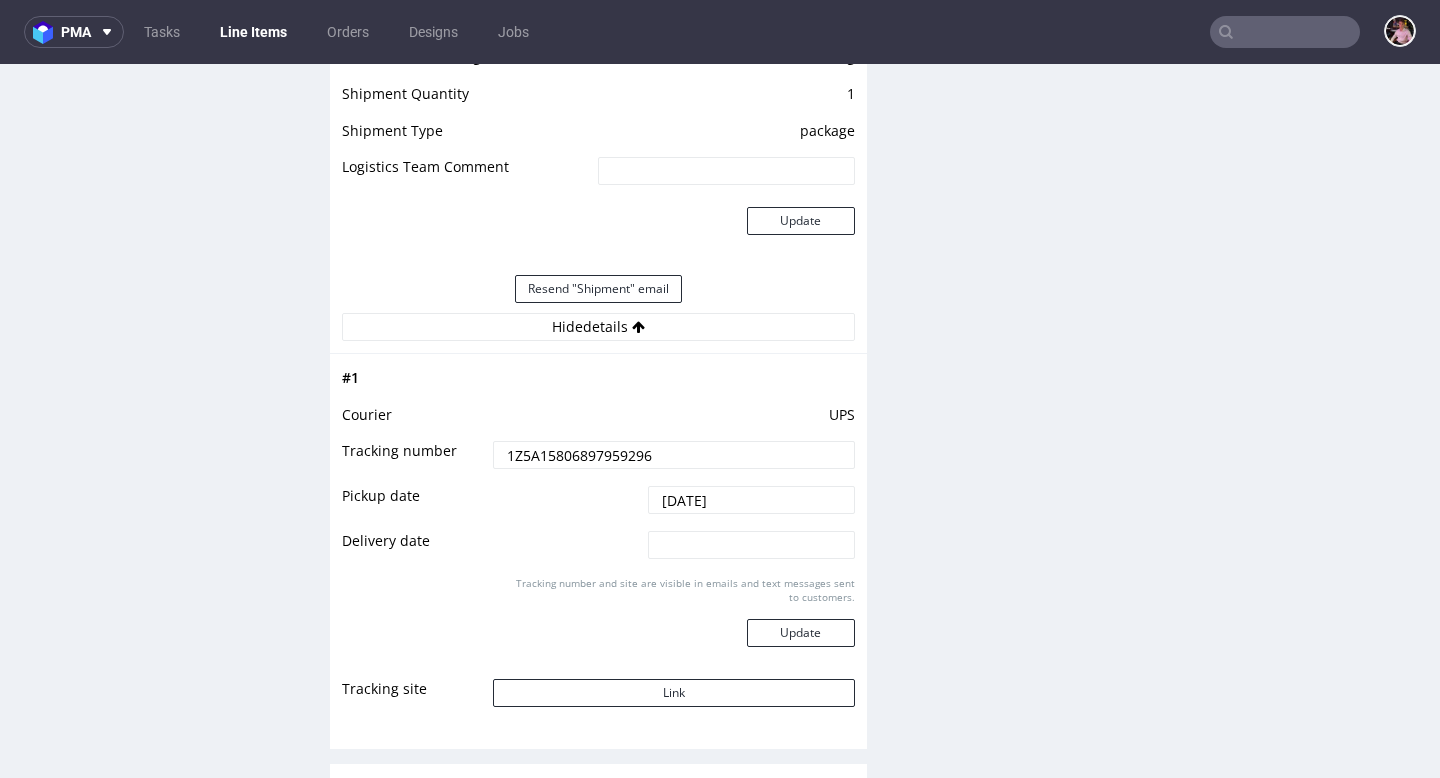 scroll, scrollTop: 1796, scrollLeft: 0, axis: vertical 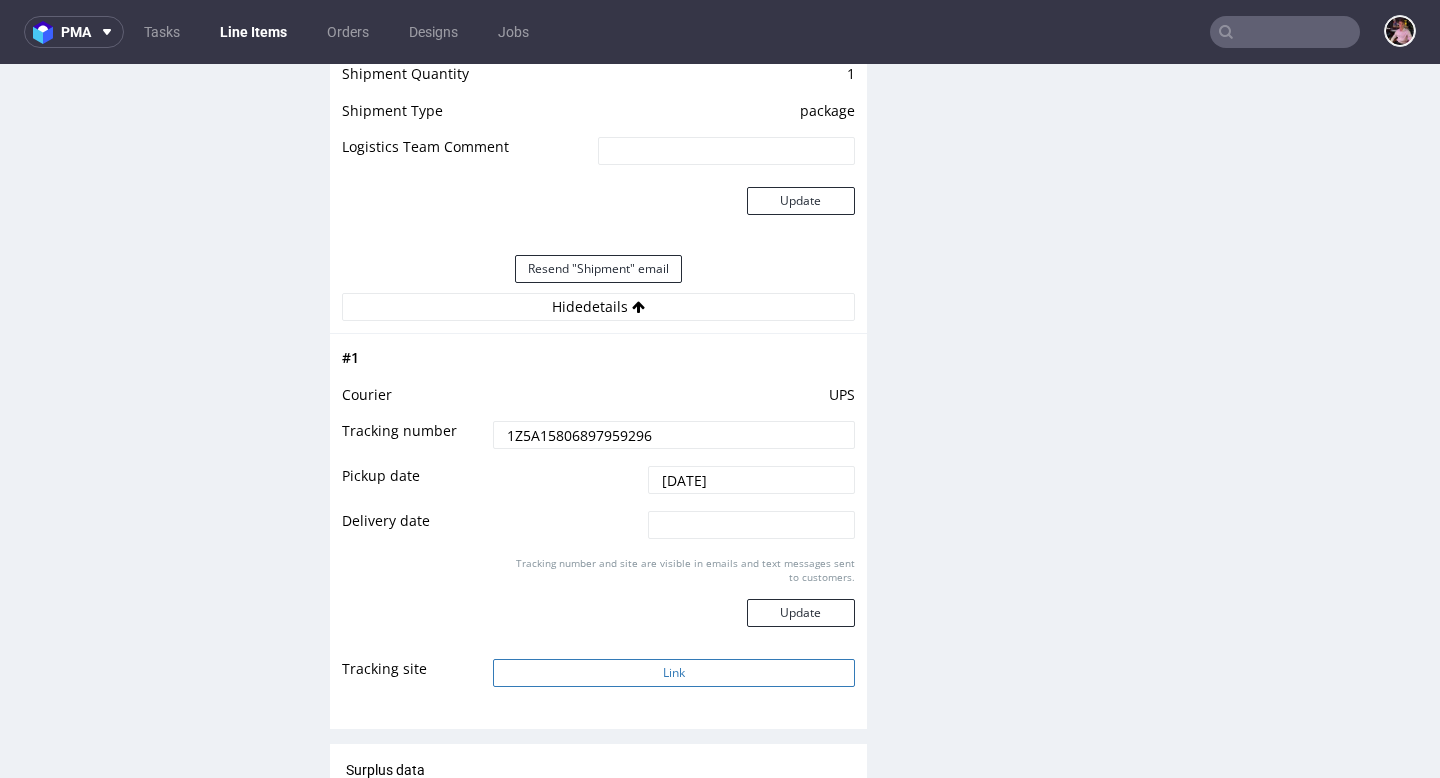 click on "Link" at bounding box center (673, 673) 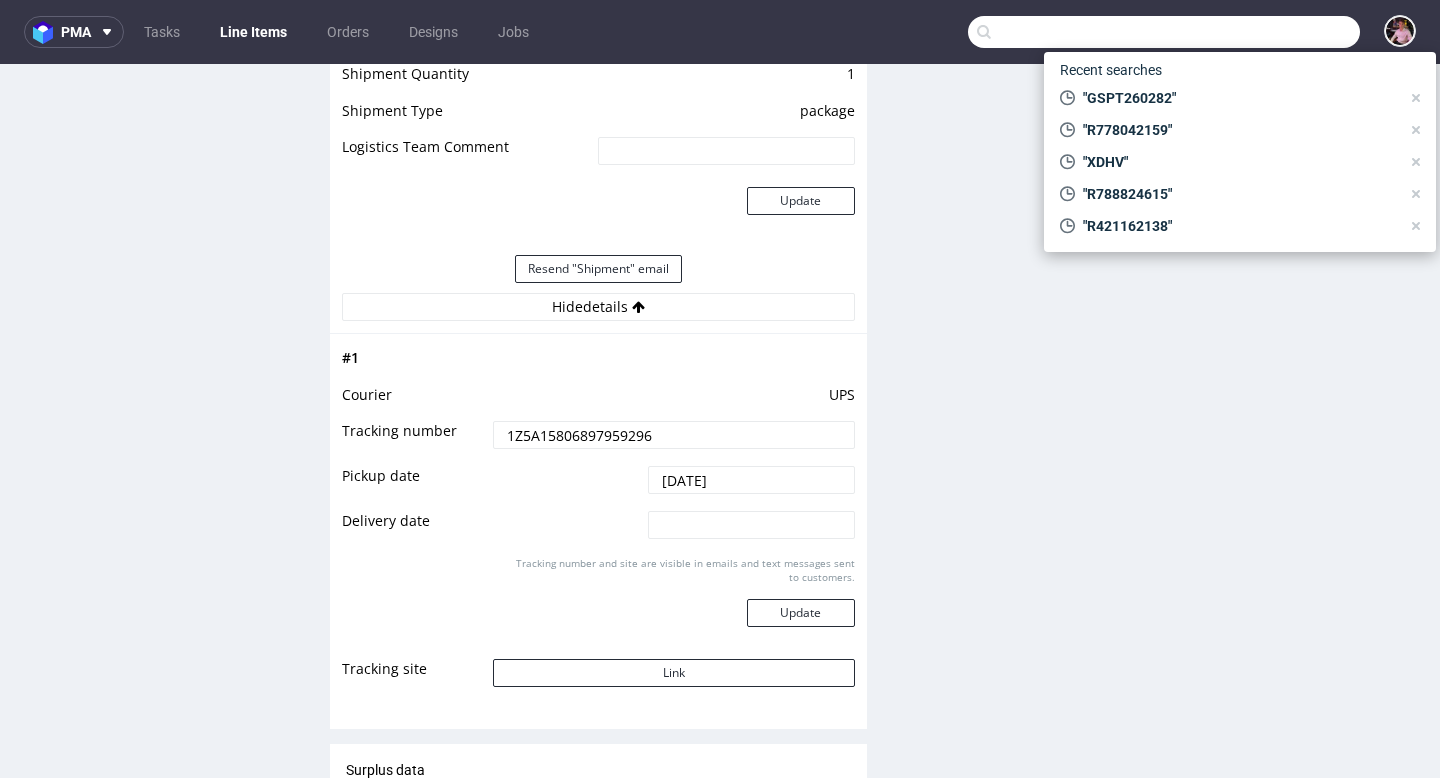 click at bounding box center [1164, 32] 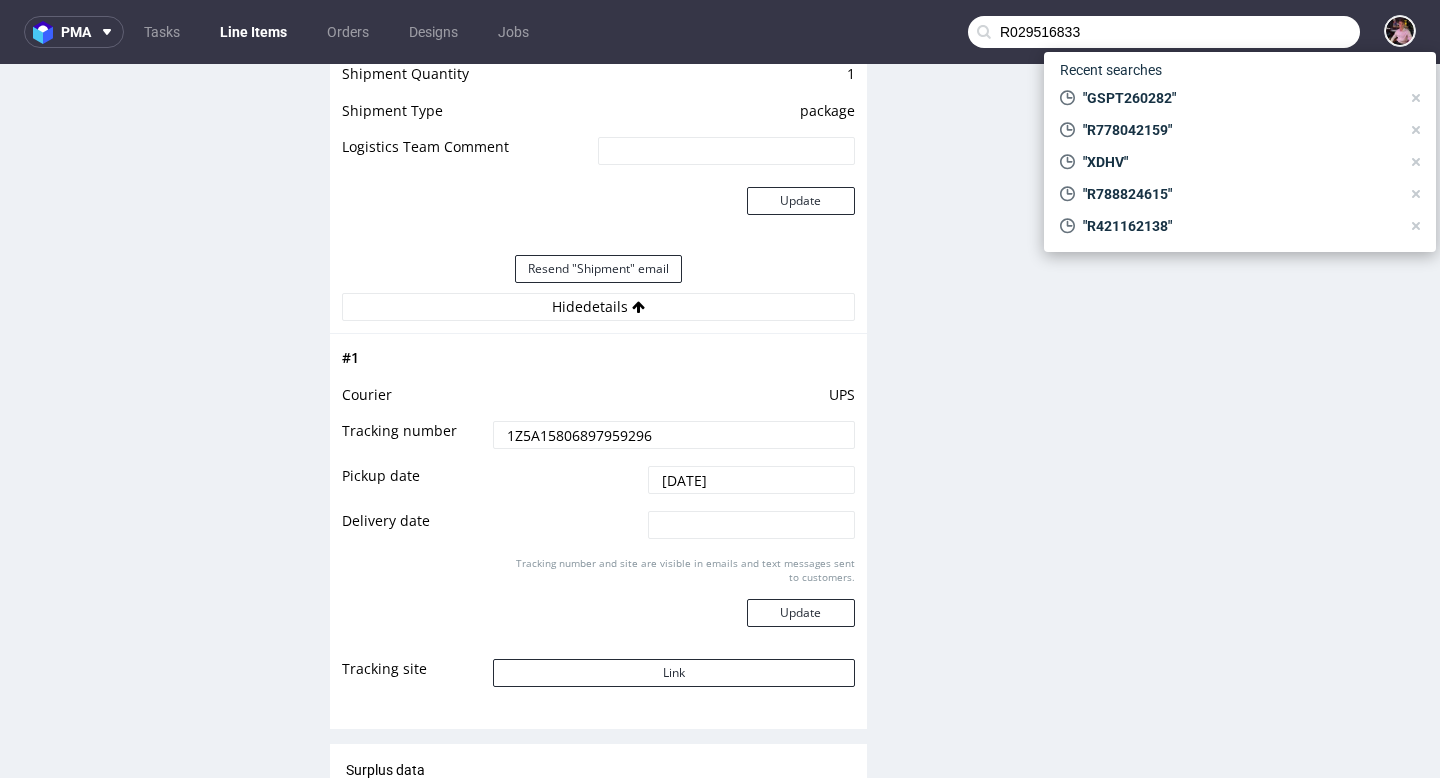 type on "R029516833" 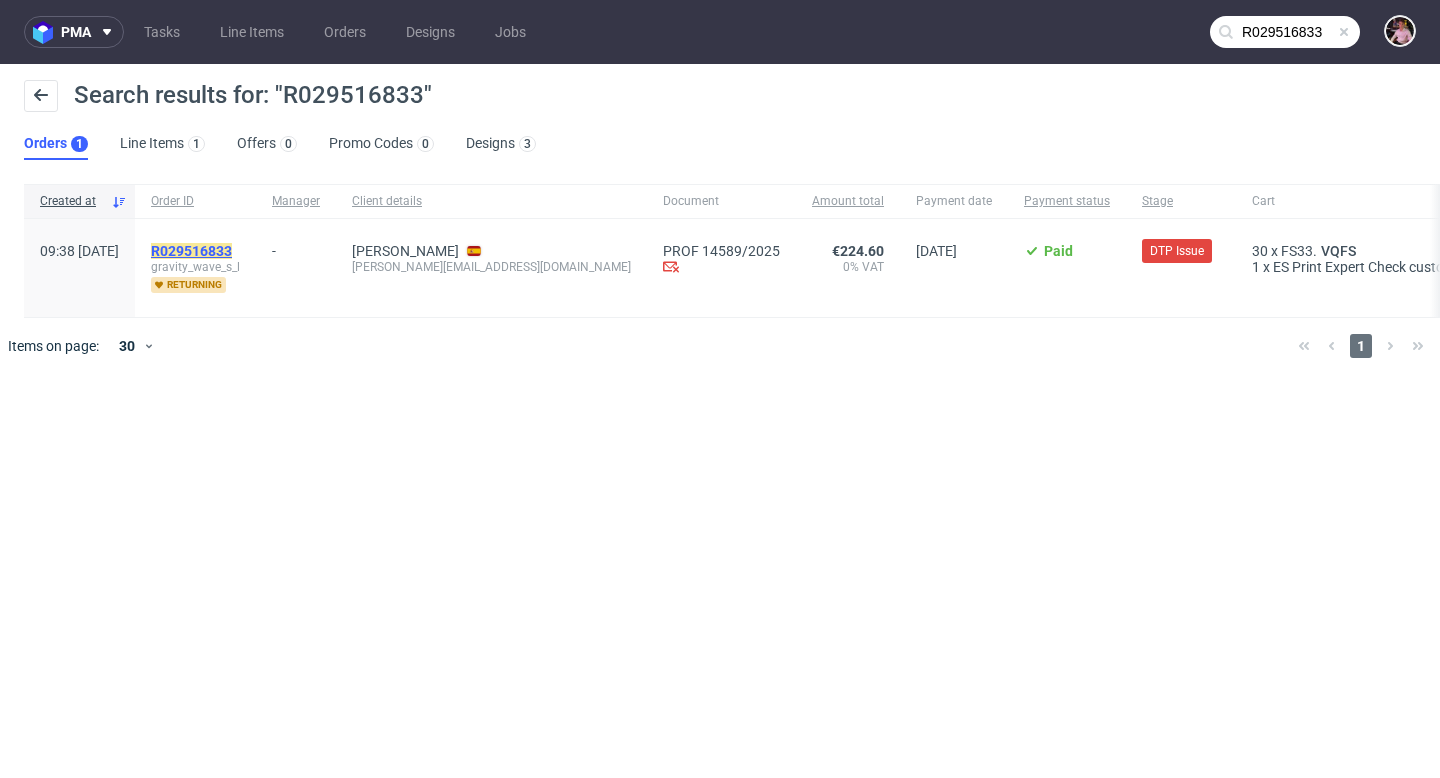 click on "R029516833" 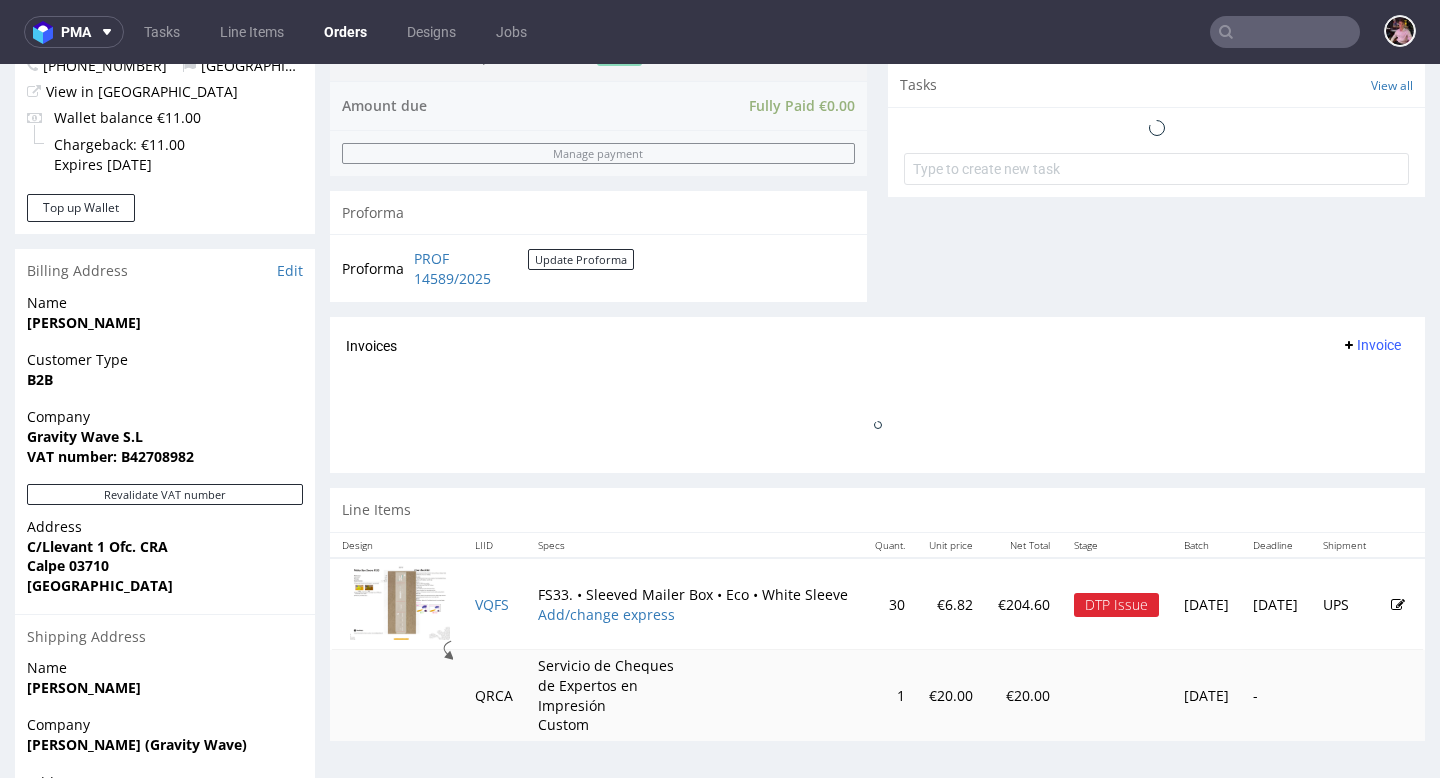 scroll, scrollTop: 871, scrollLeft: 0, axis: vertical 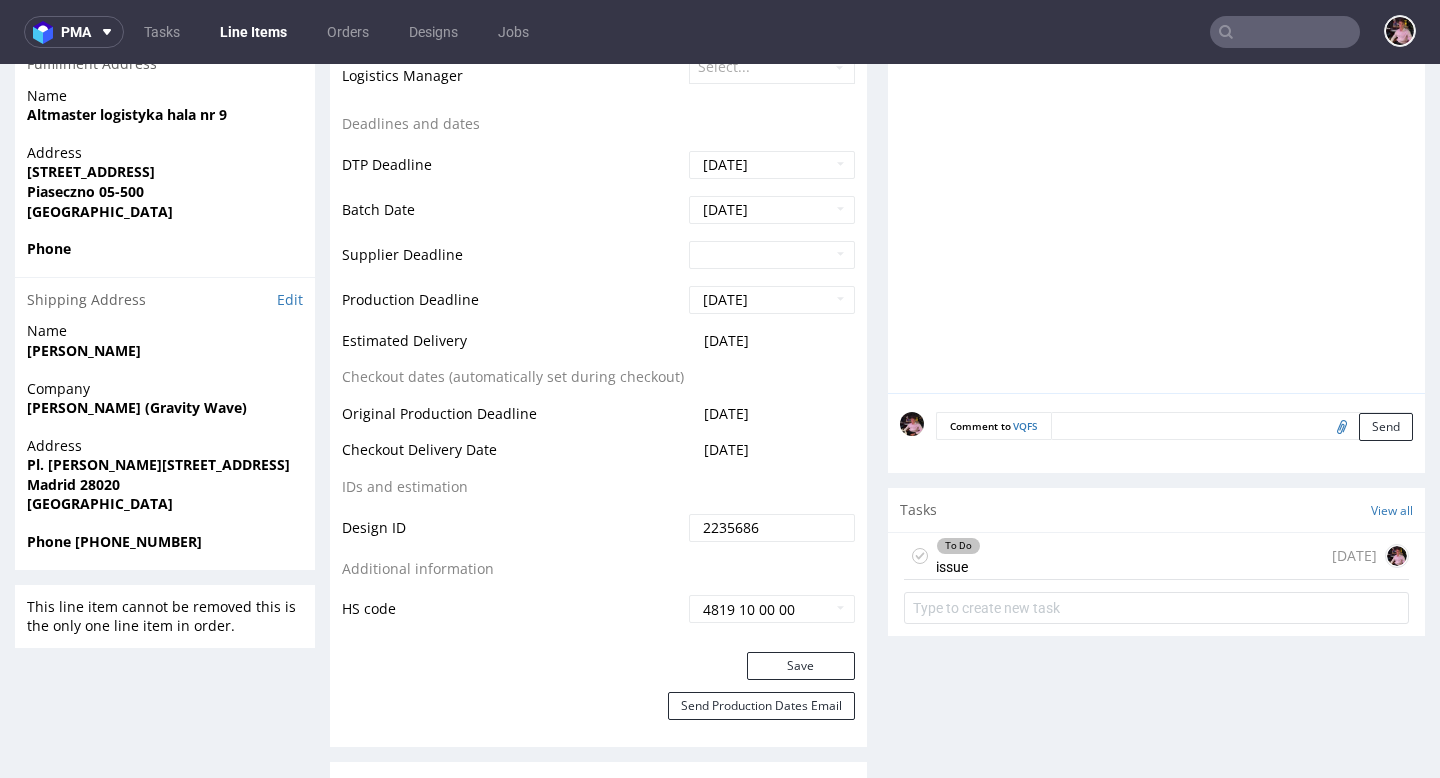 click on "To Do issue [DATE]" at bounding box center [1156, 556] 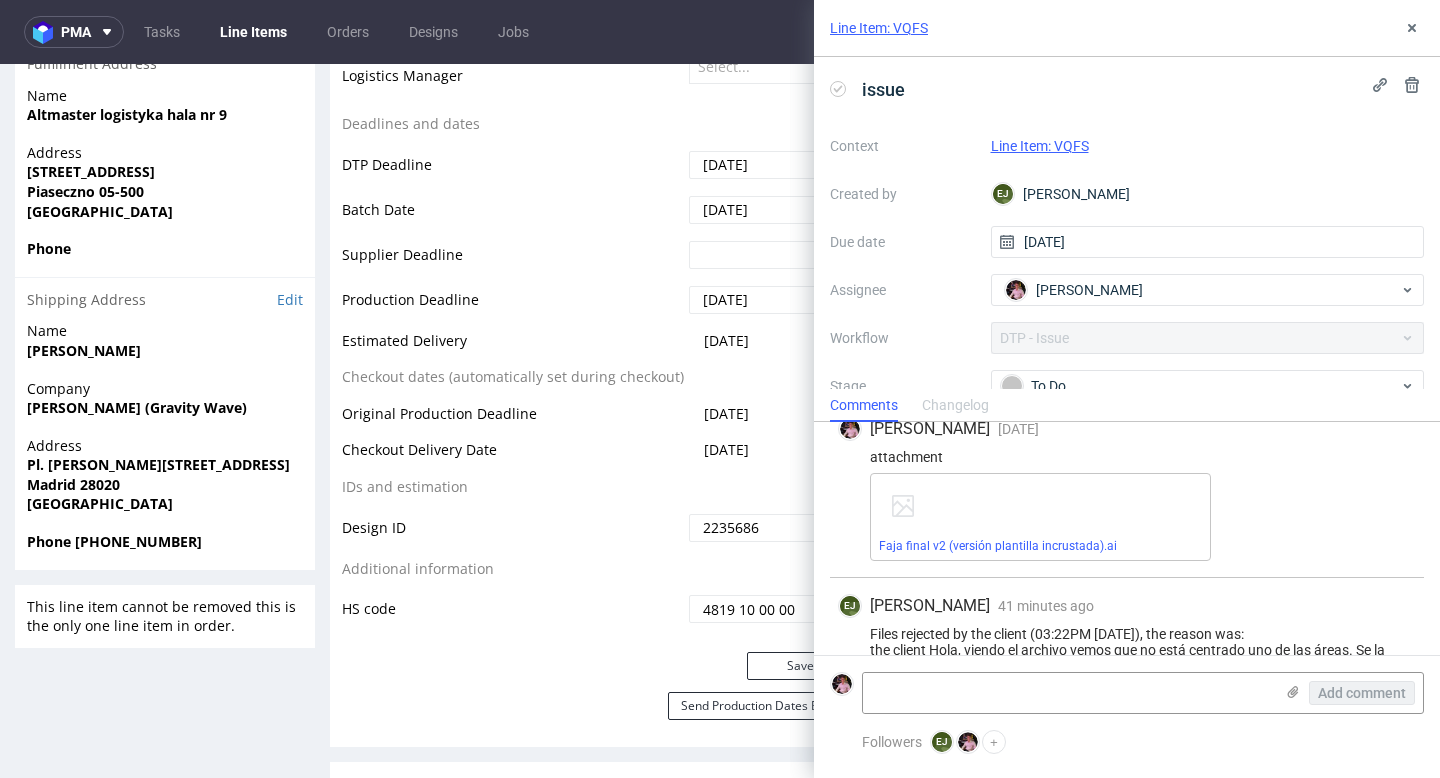 scroll, scrollTop: 861, scrollLeft: 0, axis: vertical 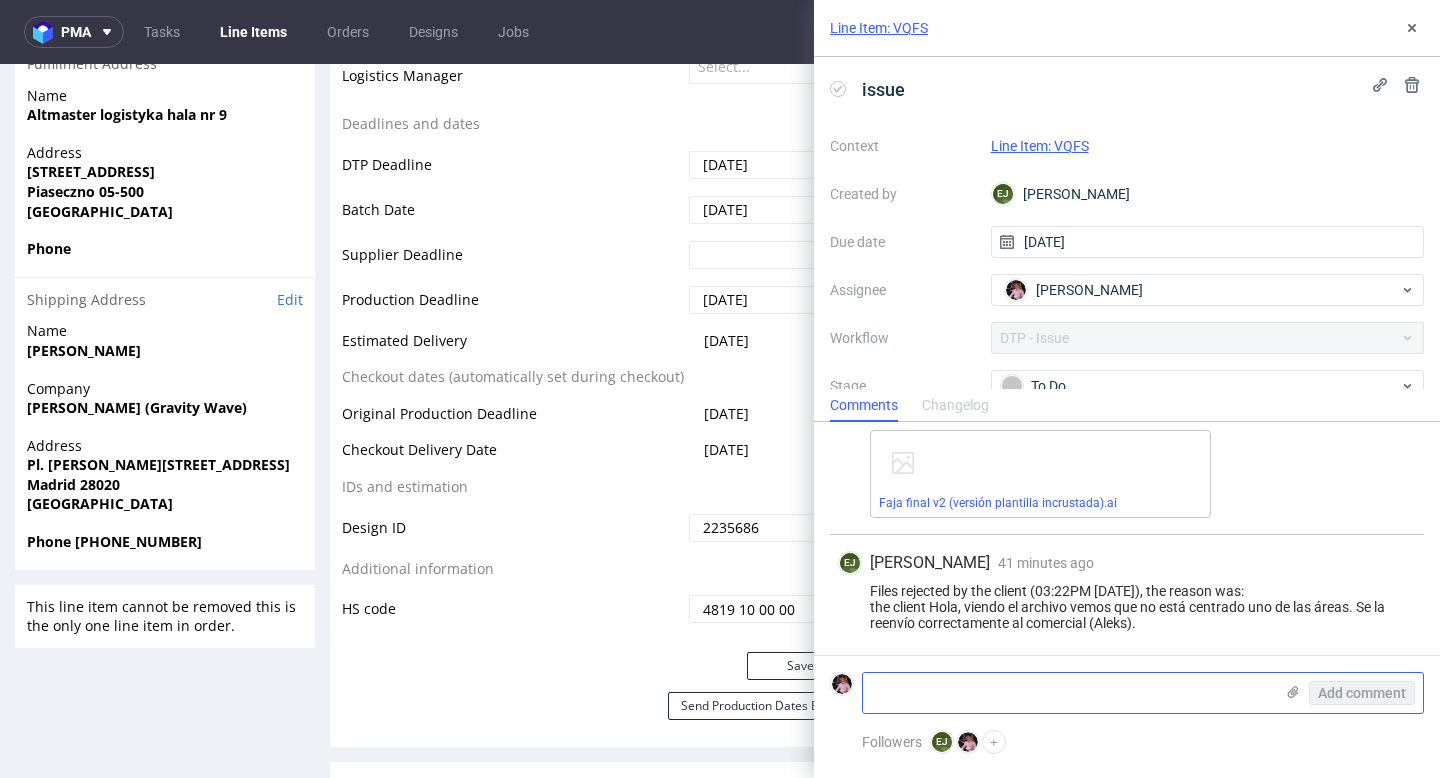 click 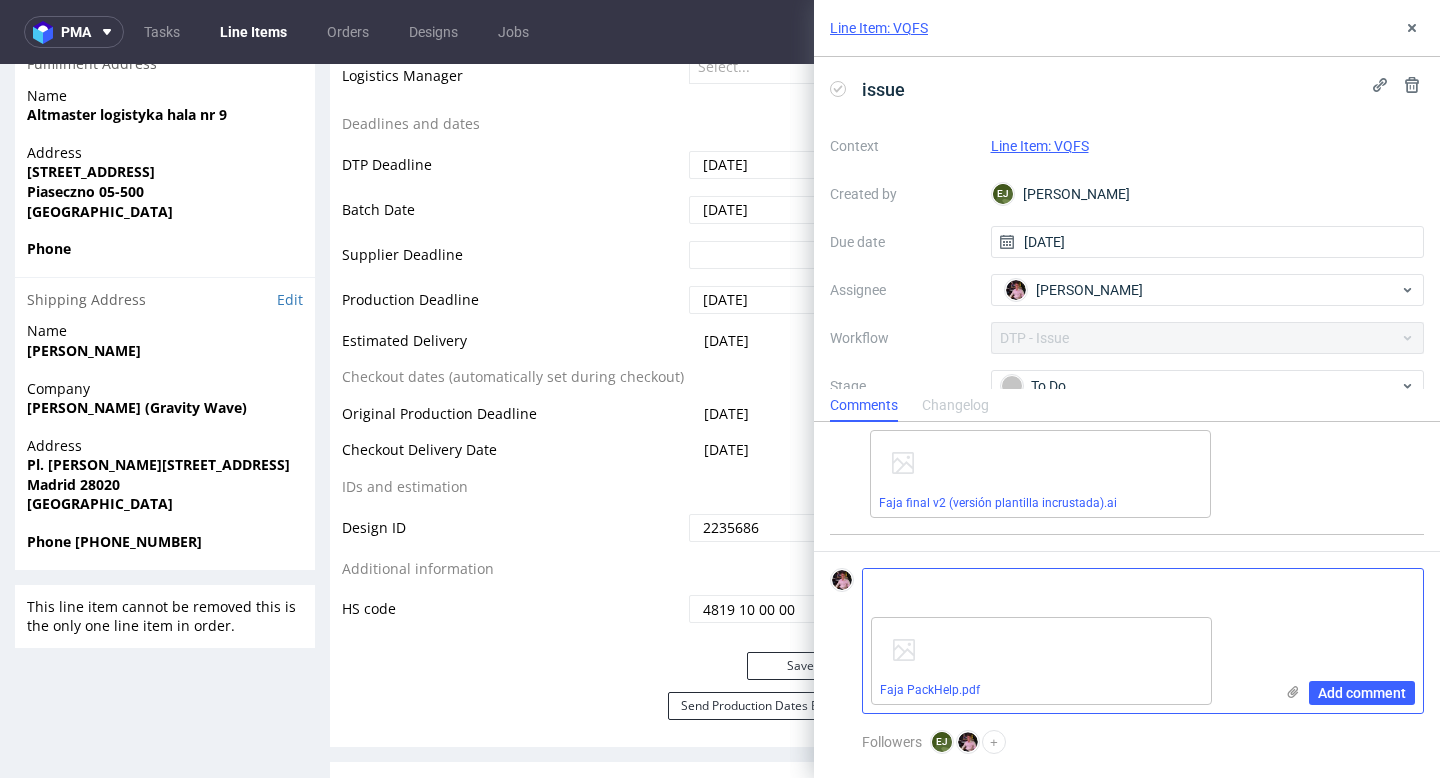 click at bounding box center (1068, 589) 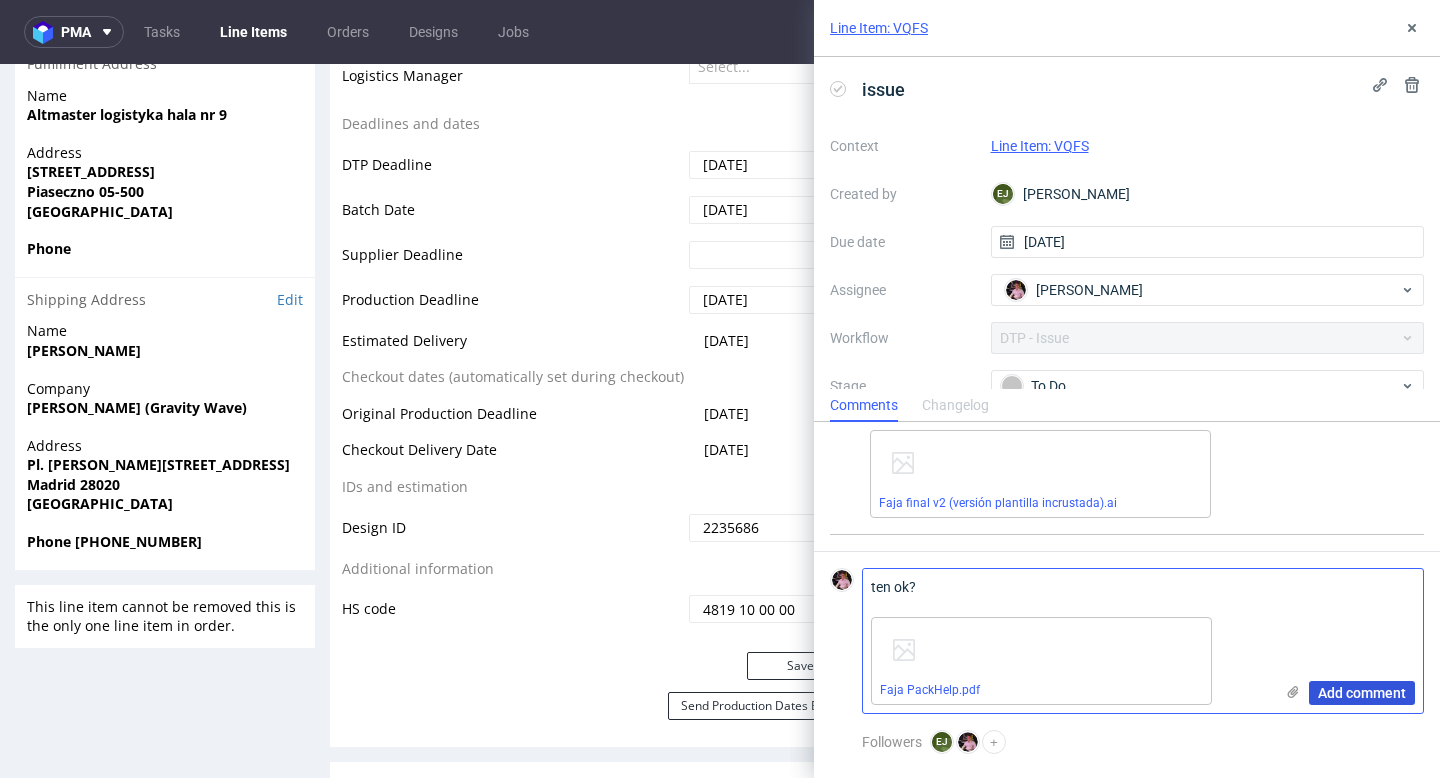 type on "ten ok?" 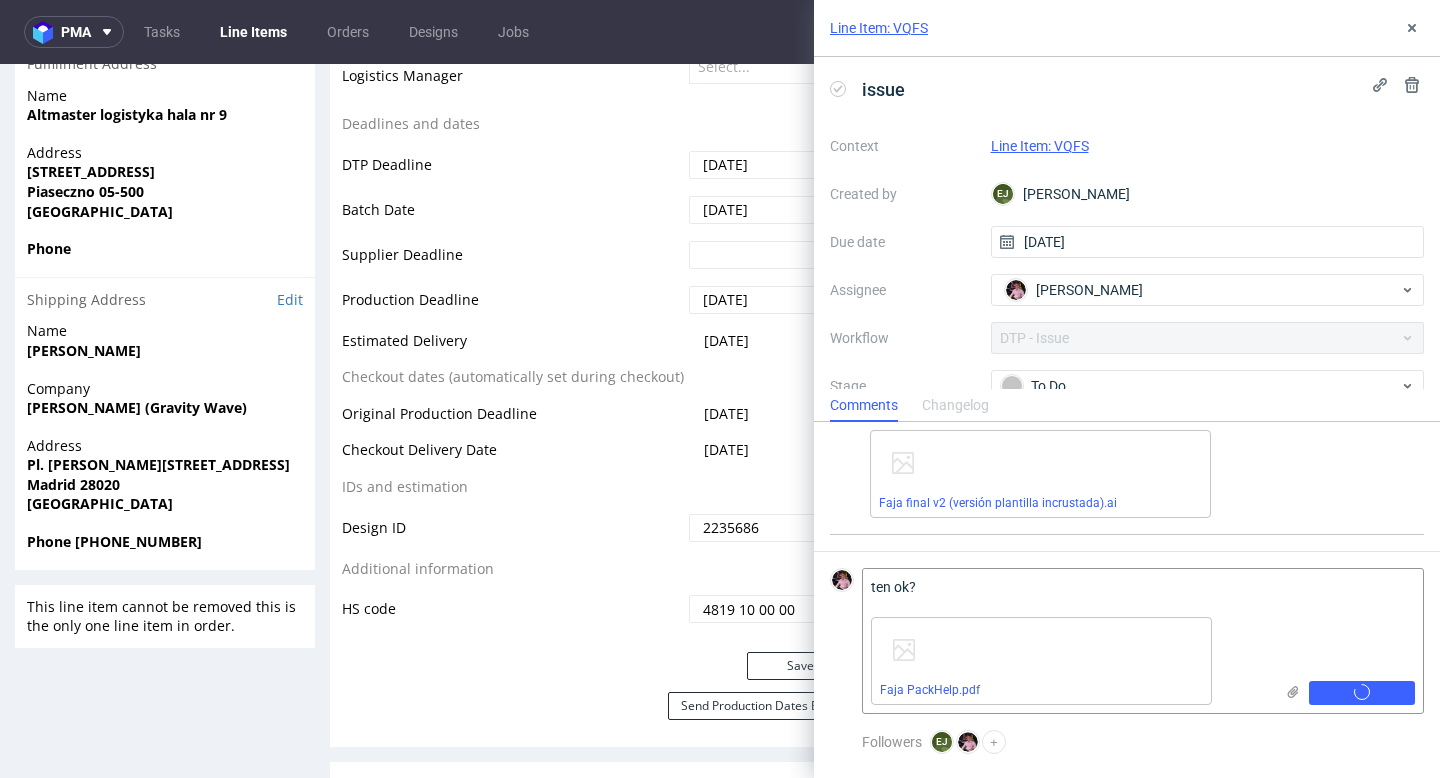 type 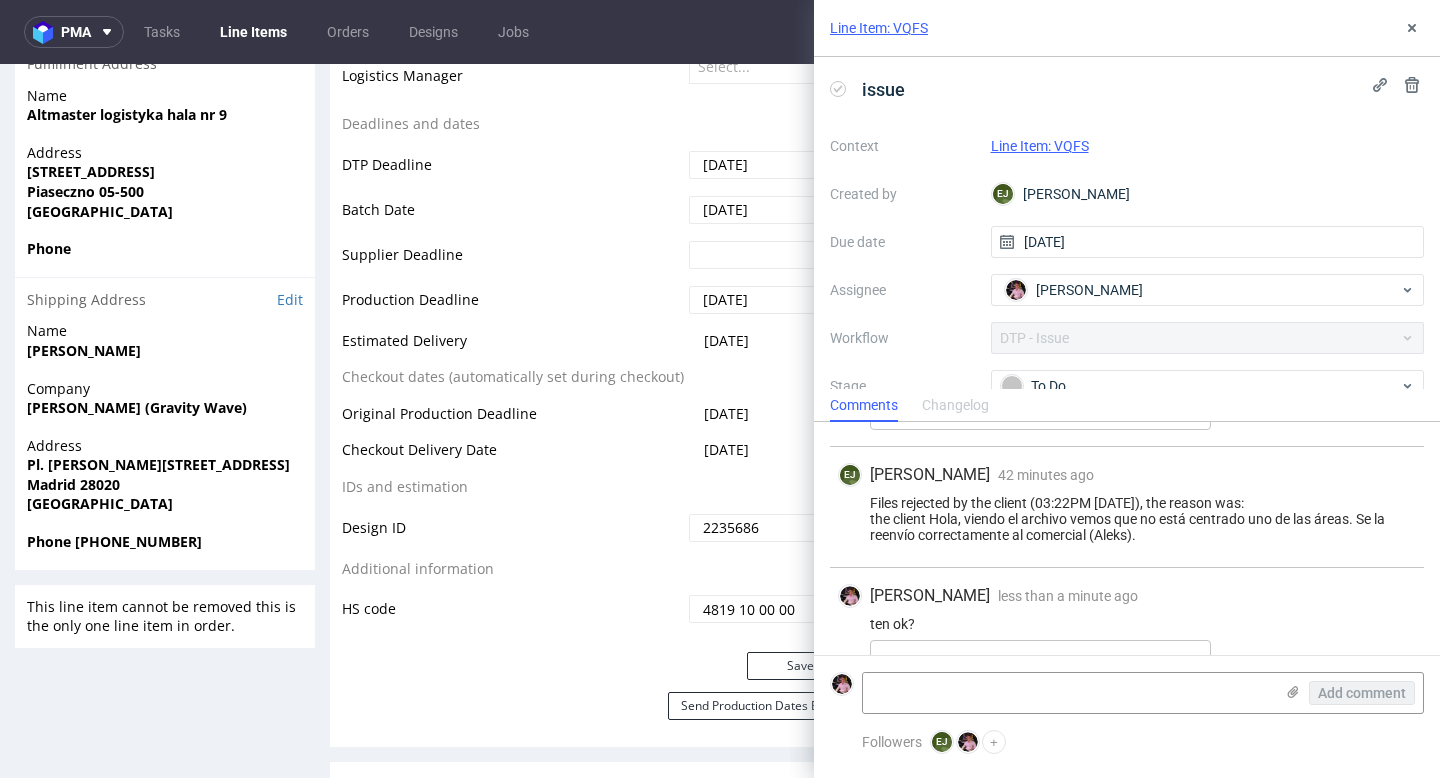 scroll, scrollTop: 1038, scrollLeft: 0, axis: vertical 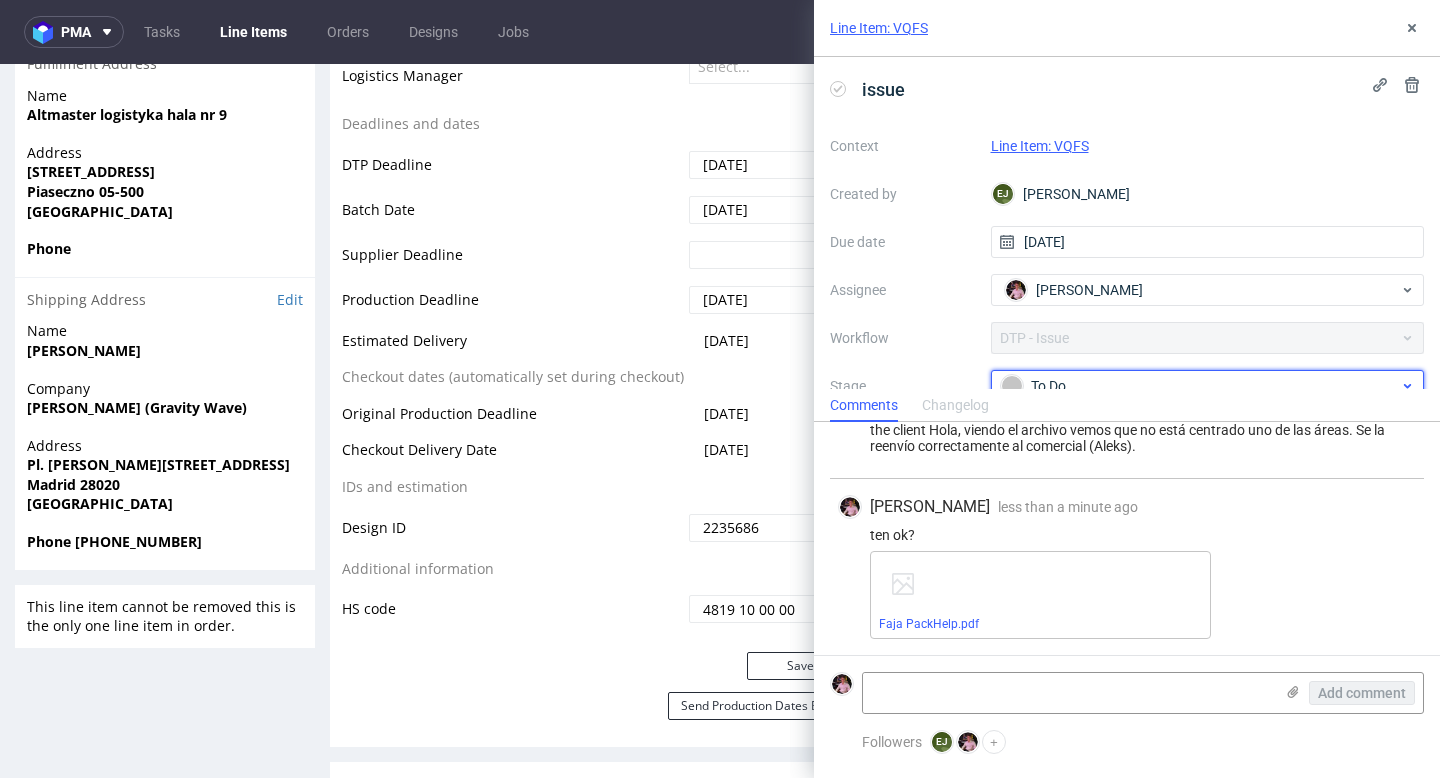 click on "To Do" at bounding box center (1200, 386) 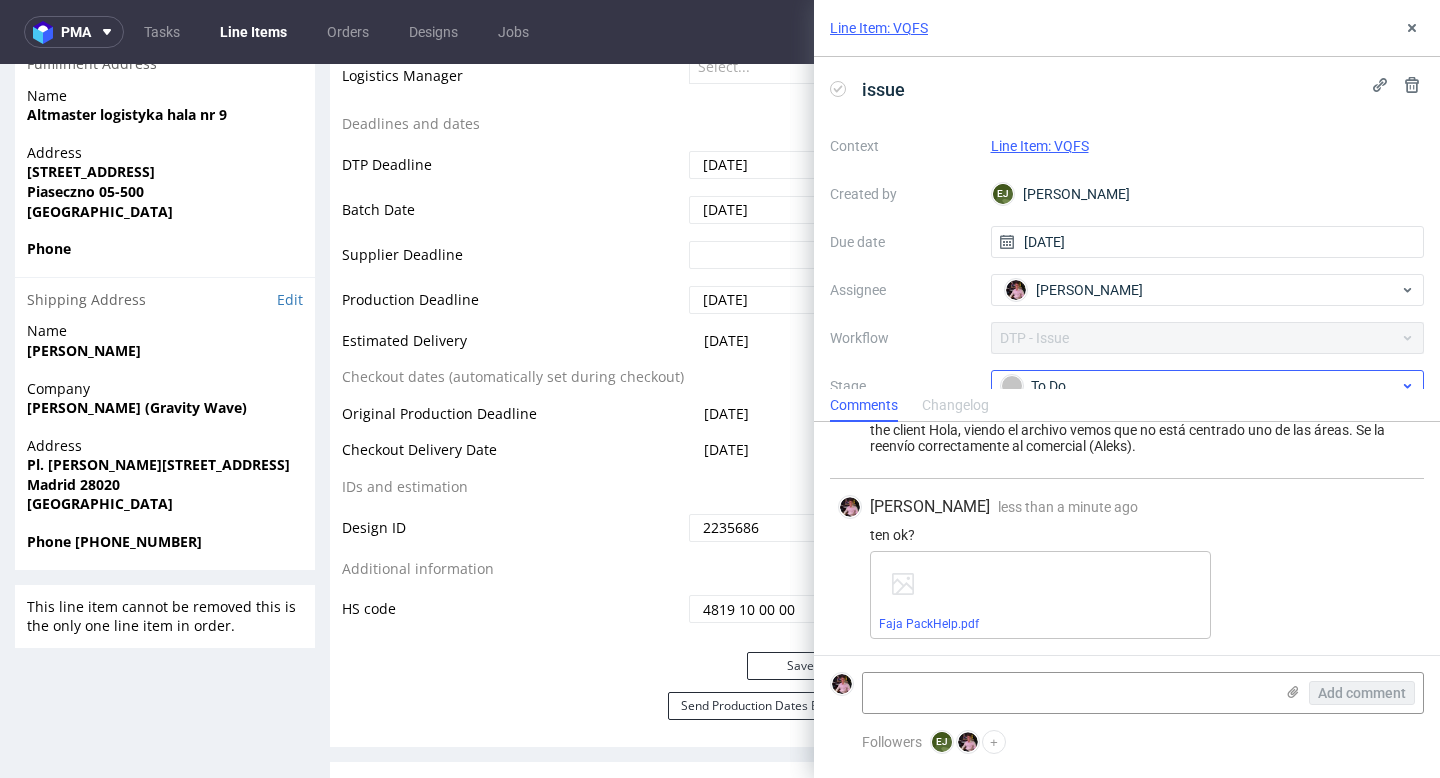 scroll, scrollTop: 13, scrollLeft: 0, axis: vertical 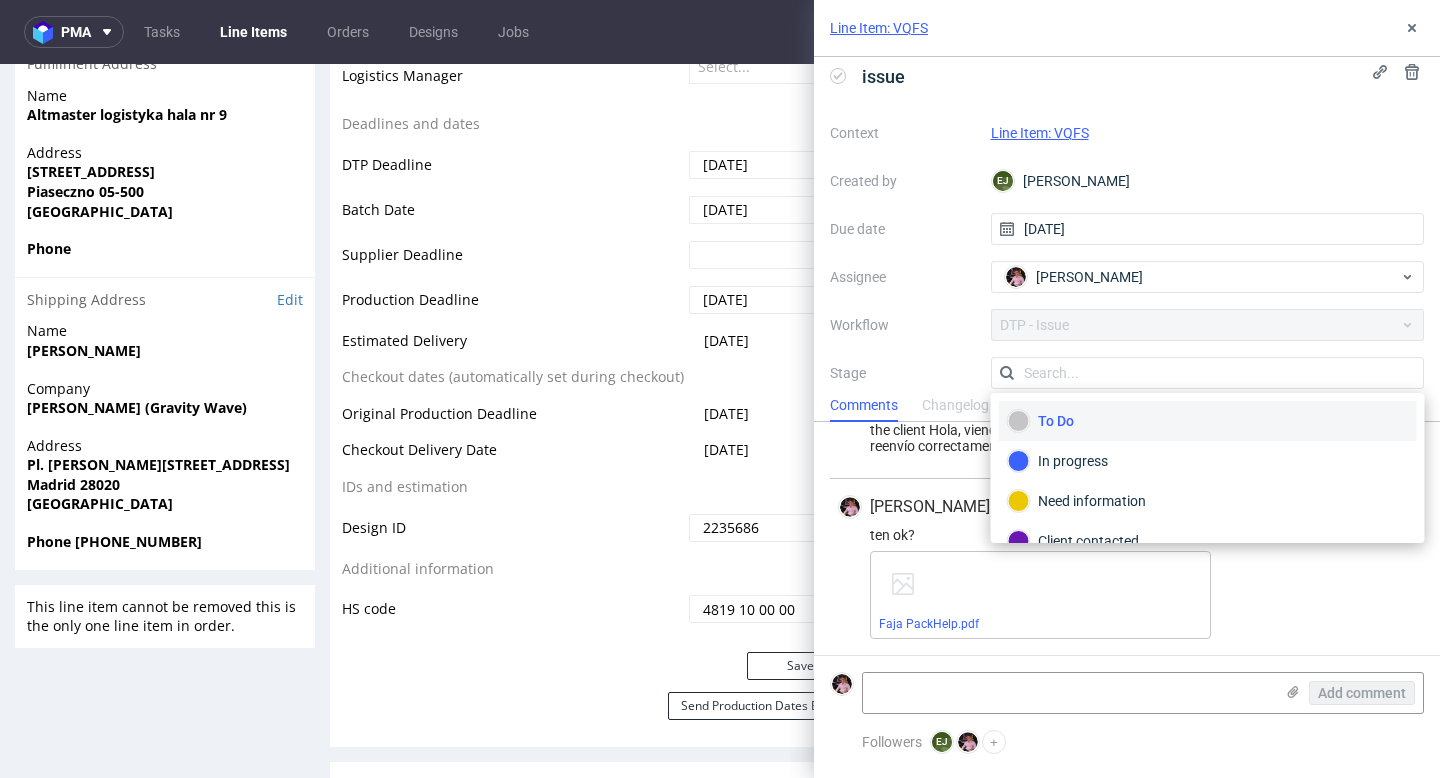 click on "[PERSON_NAME] less than a minute ago [DATE] 16:17 ten ok? Faja PackHelp.pdf" at bounding box center [1127, 567] 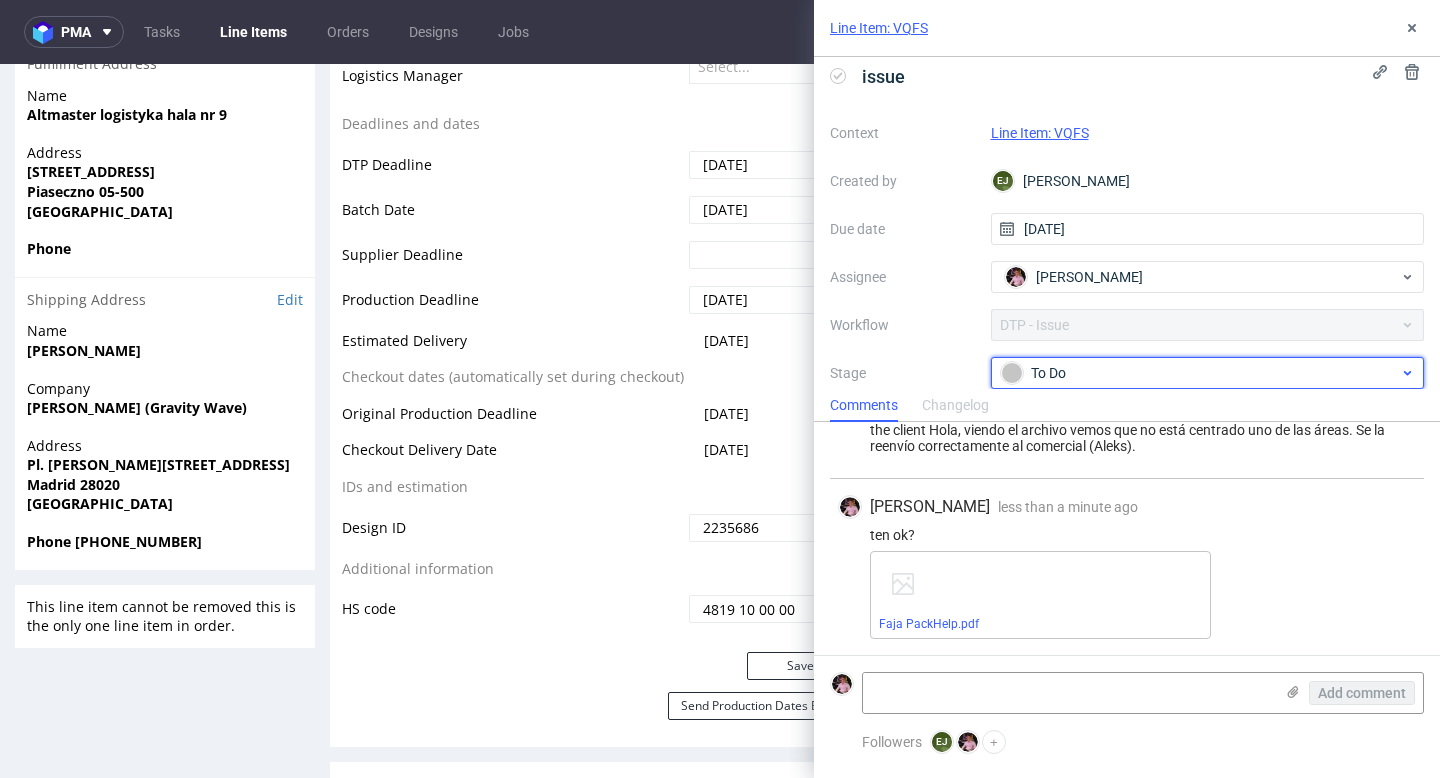 click on "To Do" at bounding box center (1200, 373) 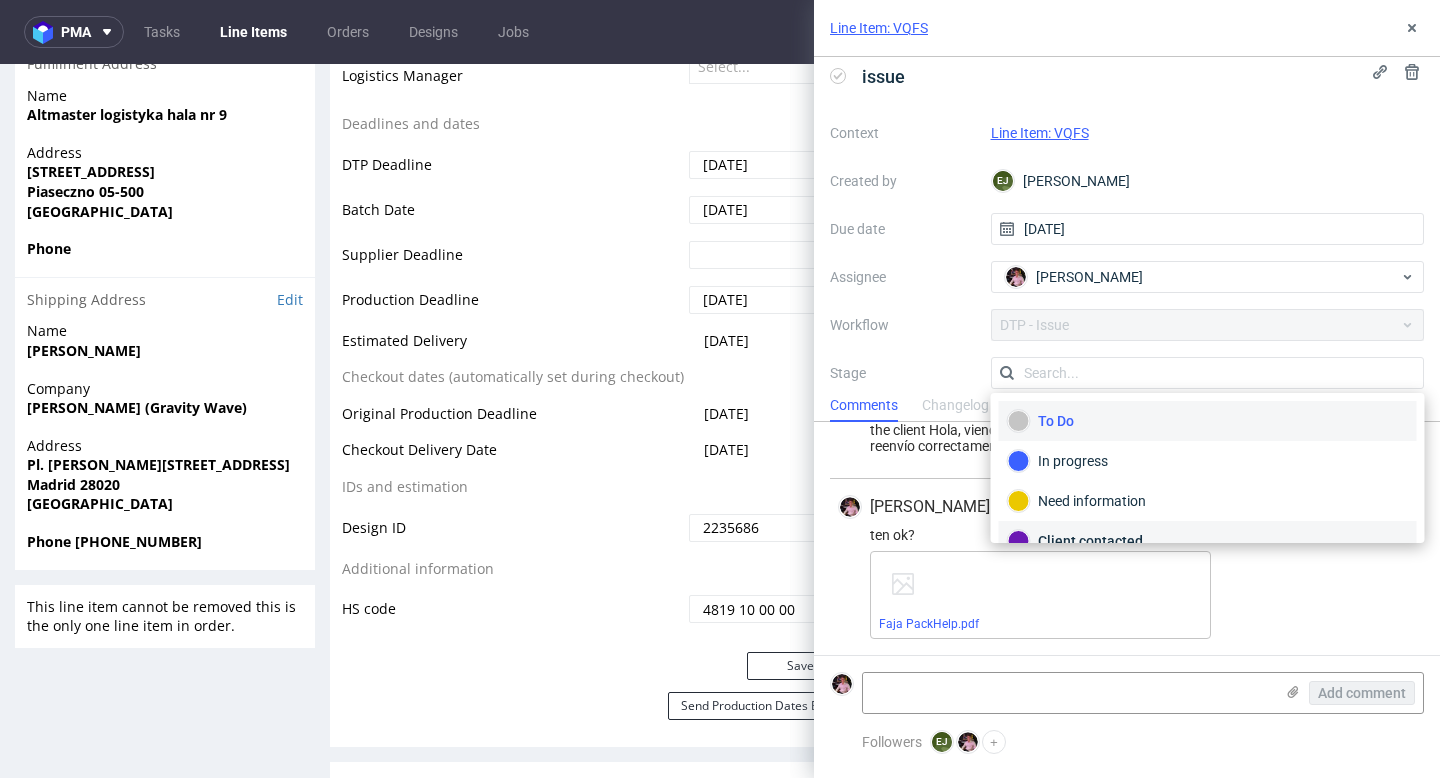 click on "Client contacted" at bounding box center (1208, 541) 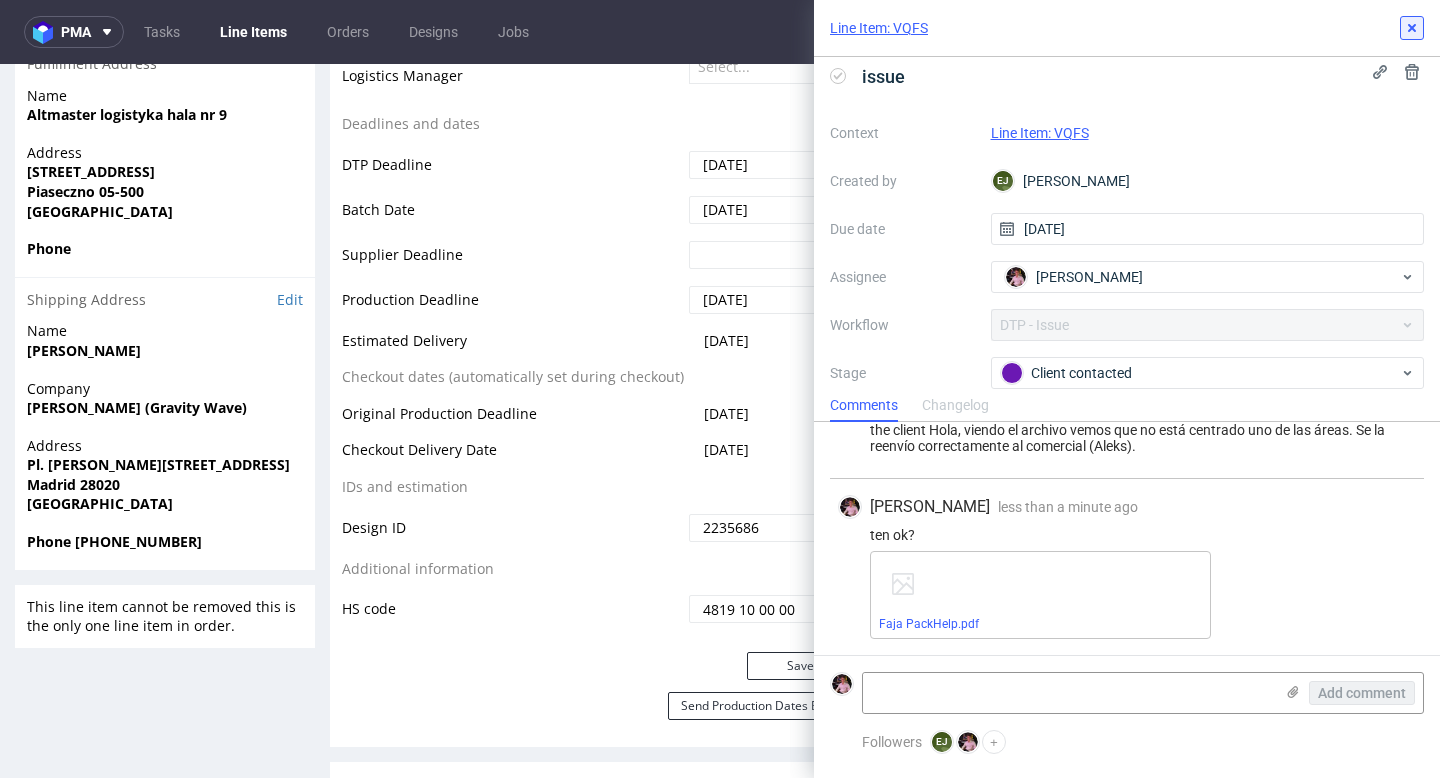 click 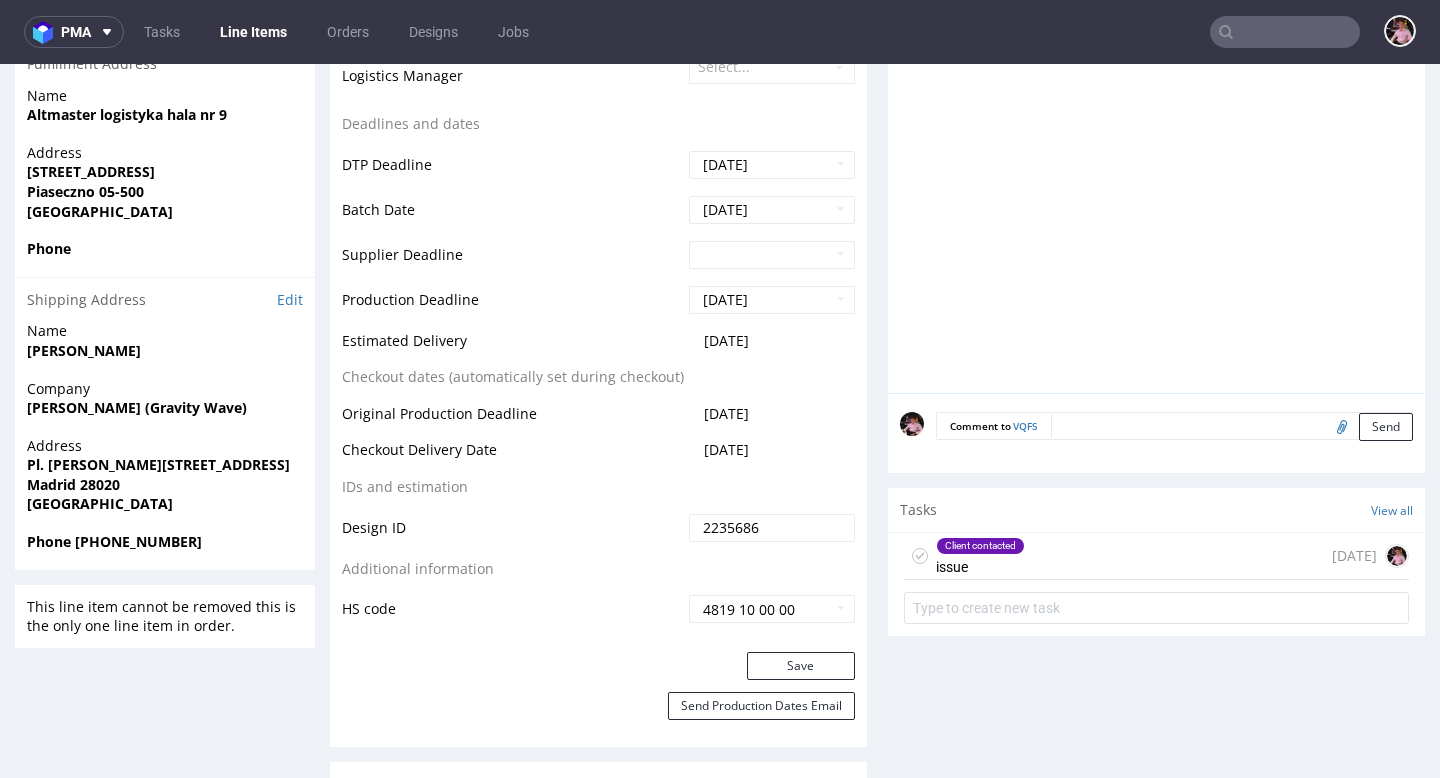 scroll, scrollTop: 0, scrollLeft: 0, axis: both 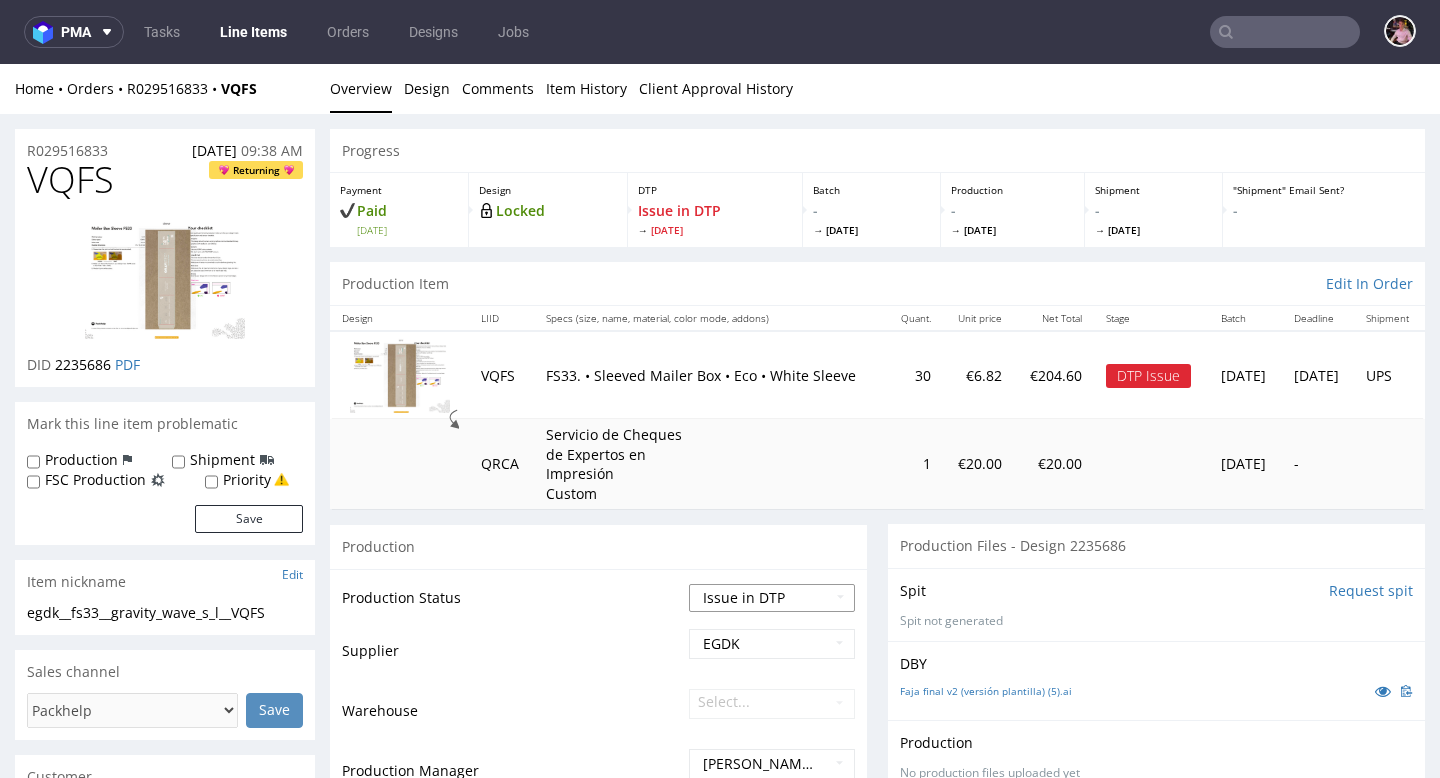 click on "Waiting for Artwork
Waiting for Diecut
Waiting for Mockup Waiting for DTP
Waiting for DTP Double Check
DTP DC Done
In DTP
Issue in DTP
DTP Client Approval Needed
DTP Client Approval Pending
DTP Client Approval Rejected
Back for DTP
DTP Verification Needed
DTP Production Ready In Production
Sent to Fulfillment
Issue in Production
Sent to Warehouse Fulfillment
Production Complete" at bounding box center [772, 598] 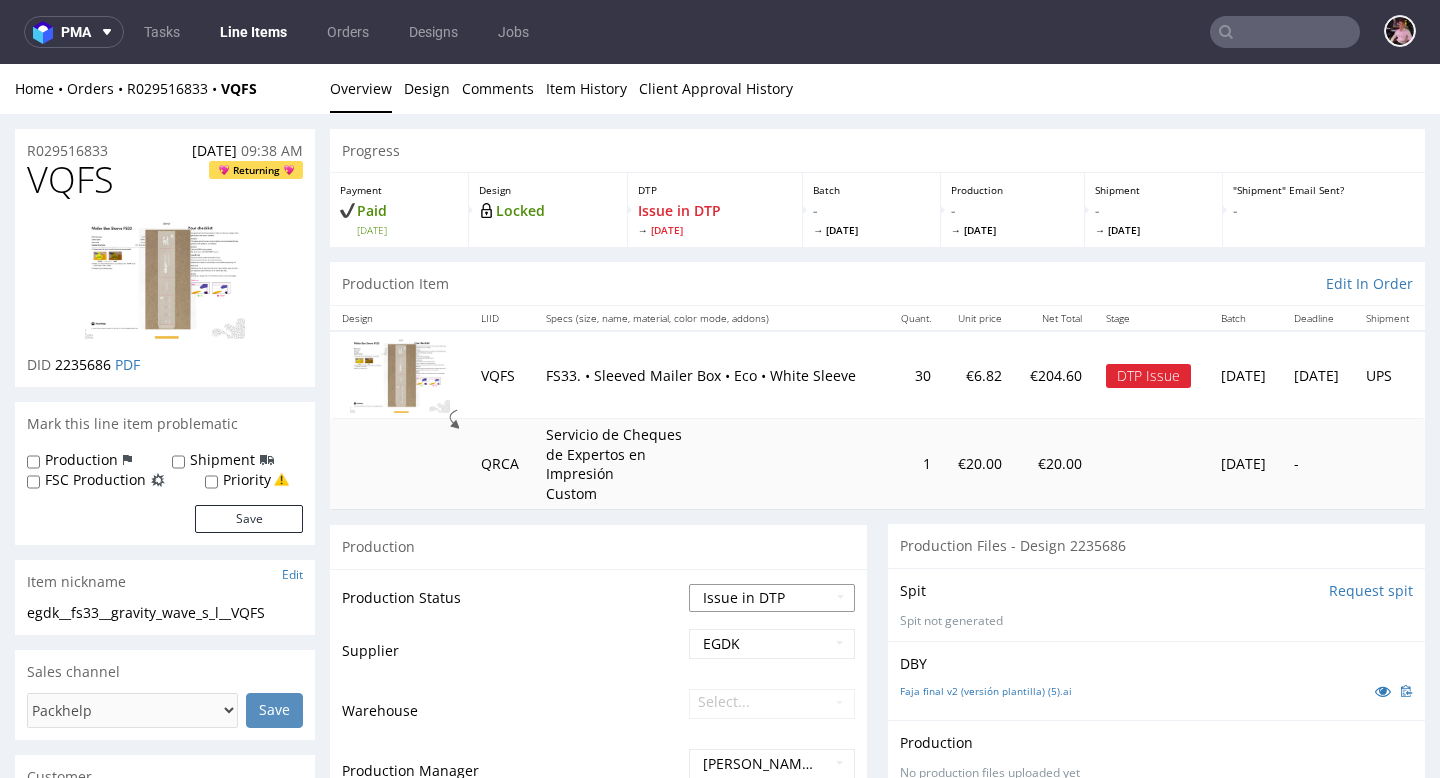 select on "back_for_dtp" 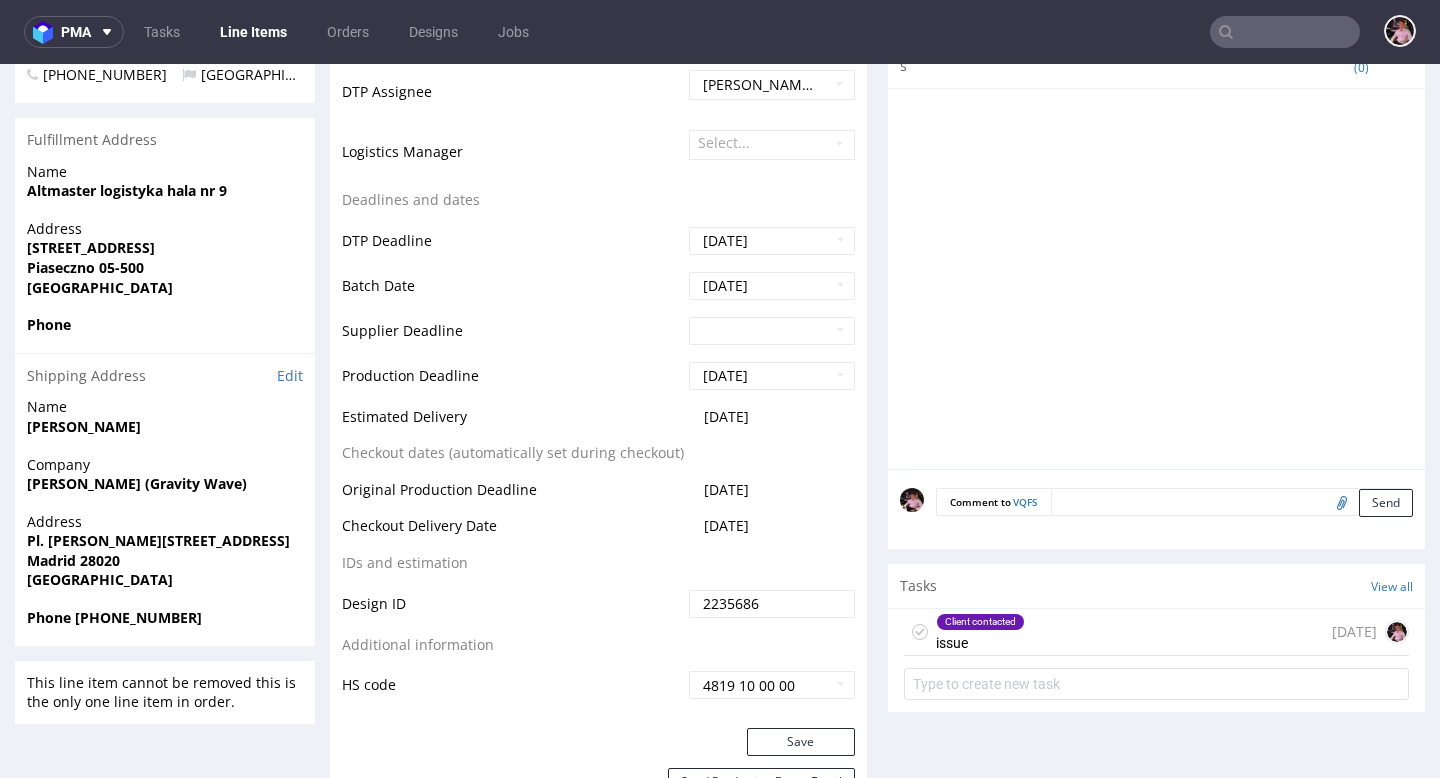 scroll, scrollTop: 836, scrollLeft: 0, axis: vertical 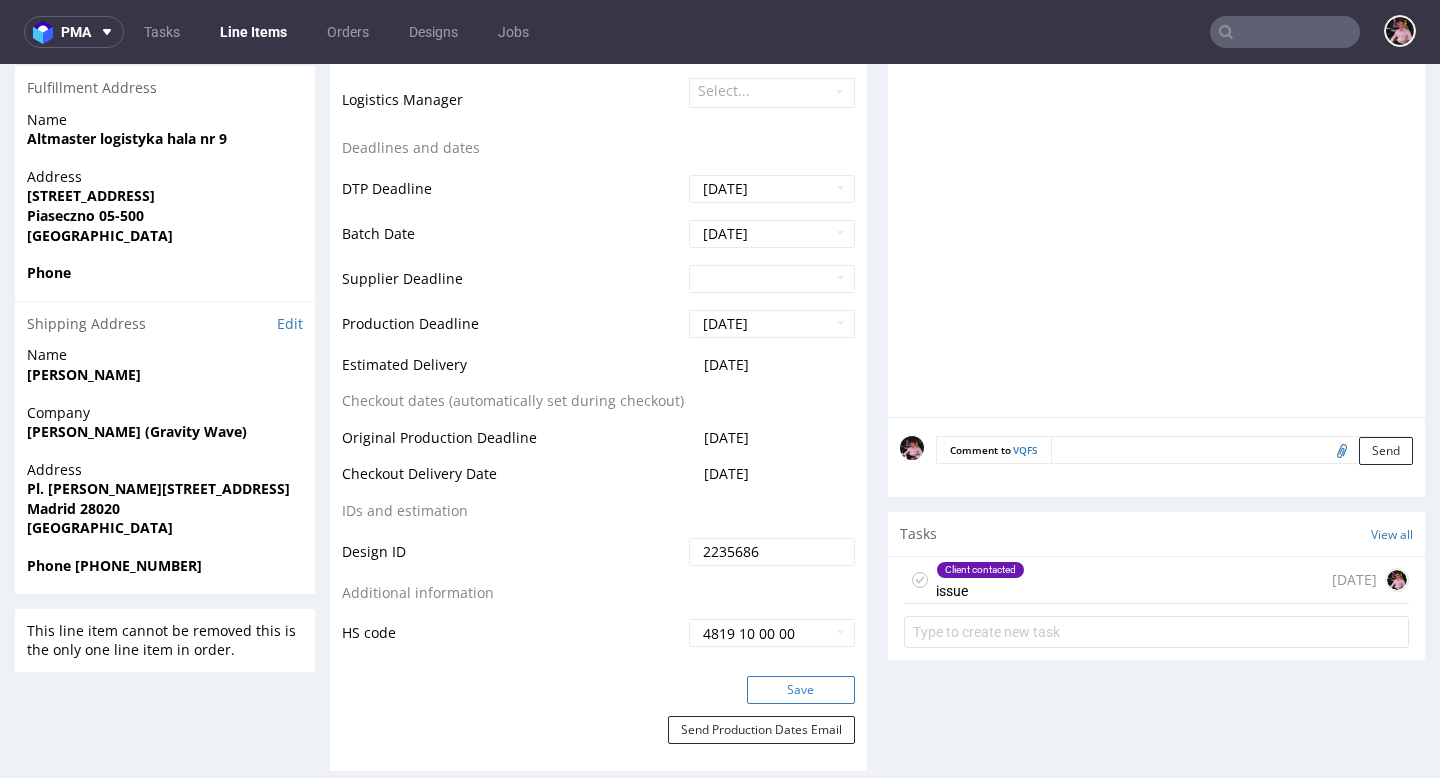 click on "Save" at bounding box center [801, 690] 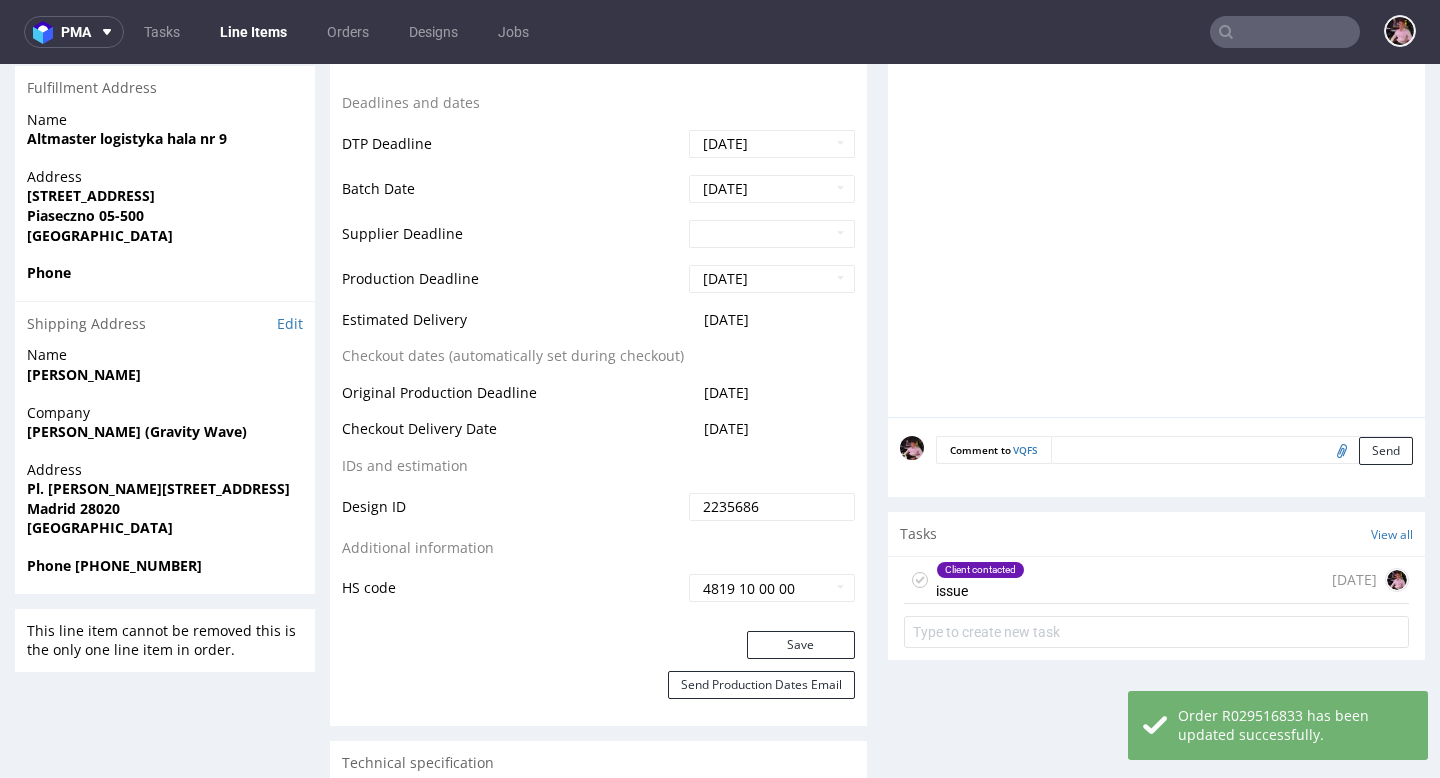 scroll, scrollTop: 0, scrollLeft: 0, axis: both 